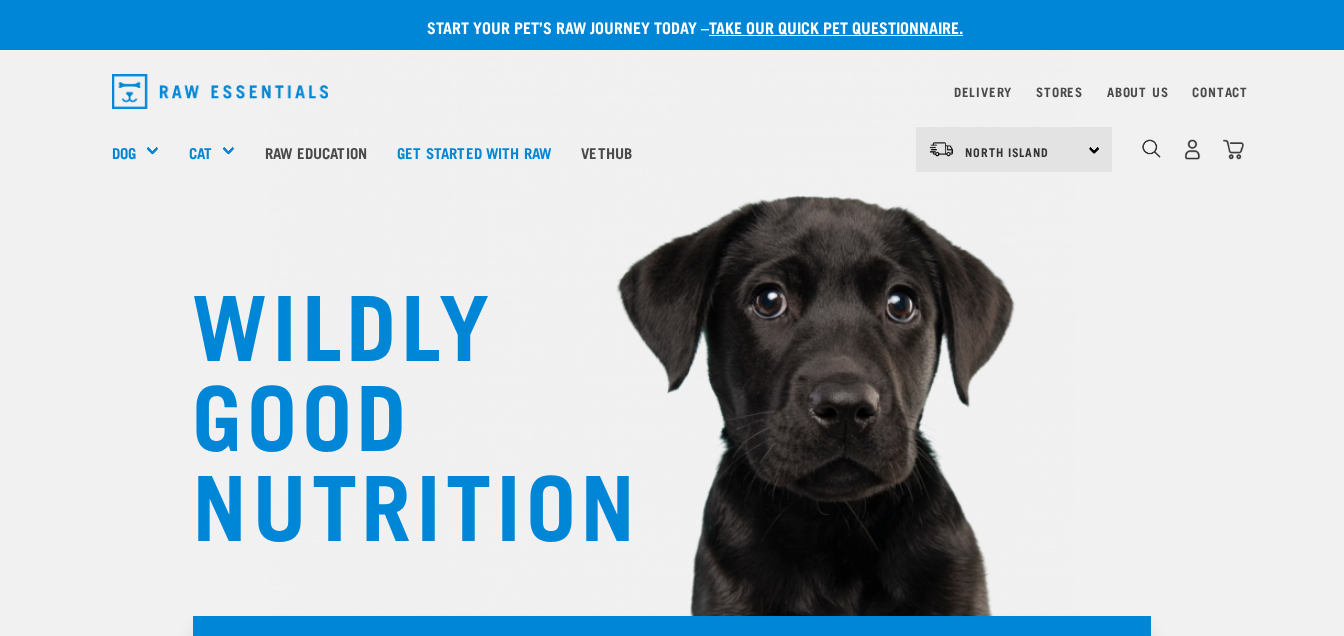 scroll, scrollTop: 0, scrollLeft: 0, axis: both 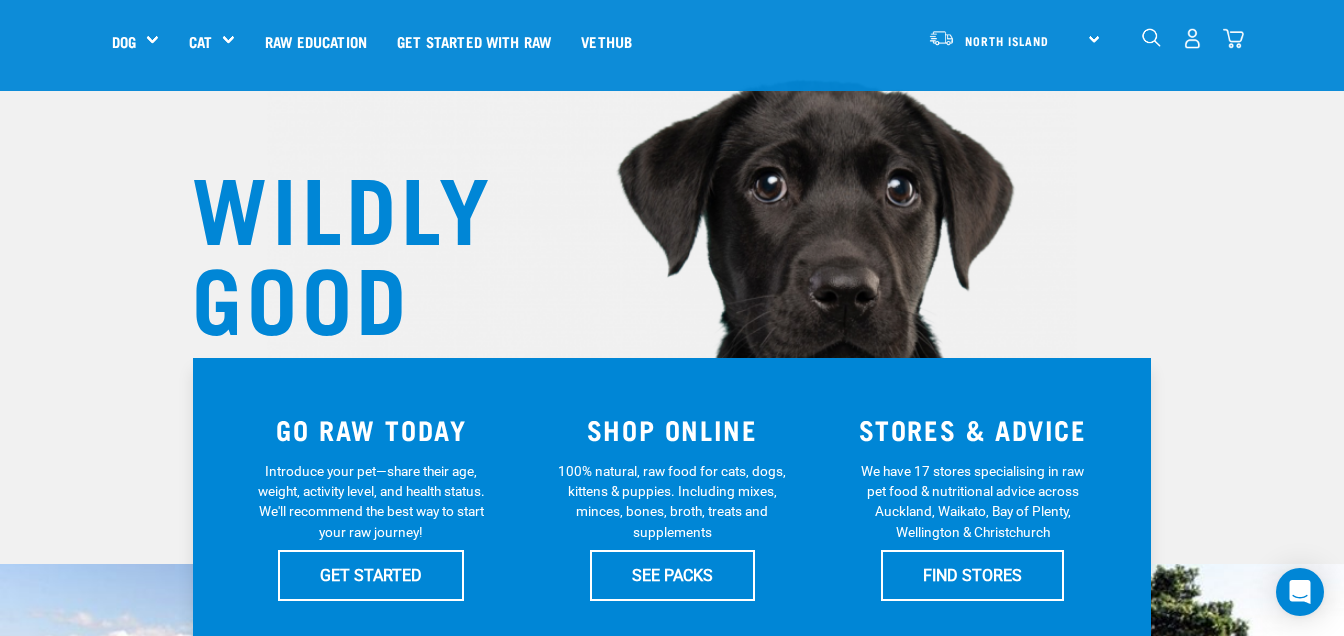 click on "North Island
North Island
South Island" at bounding box center (1014, 38) 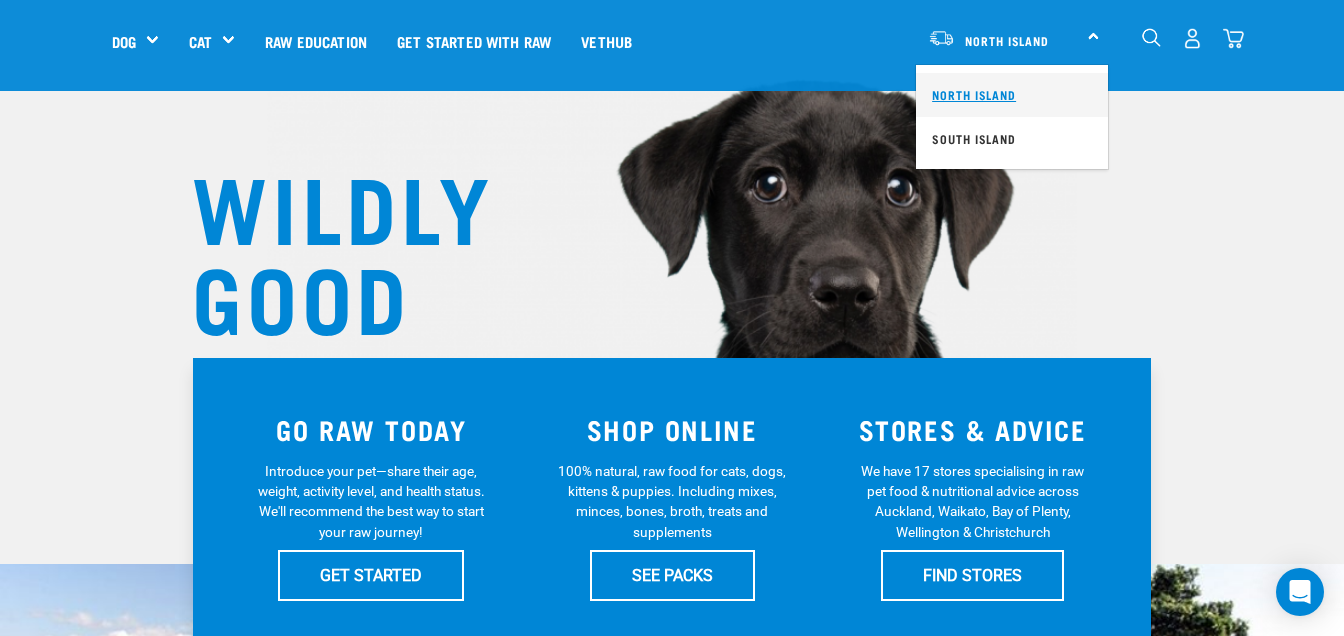 click on "North Island" at bounding box center (1012, 95) 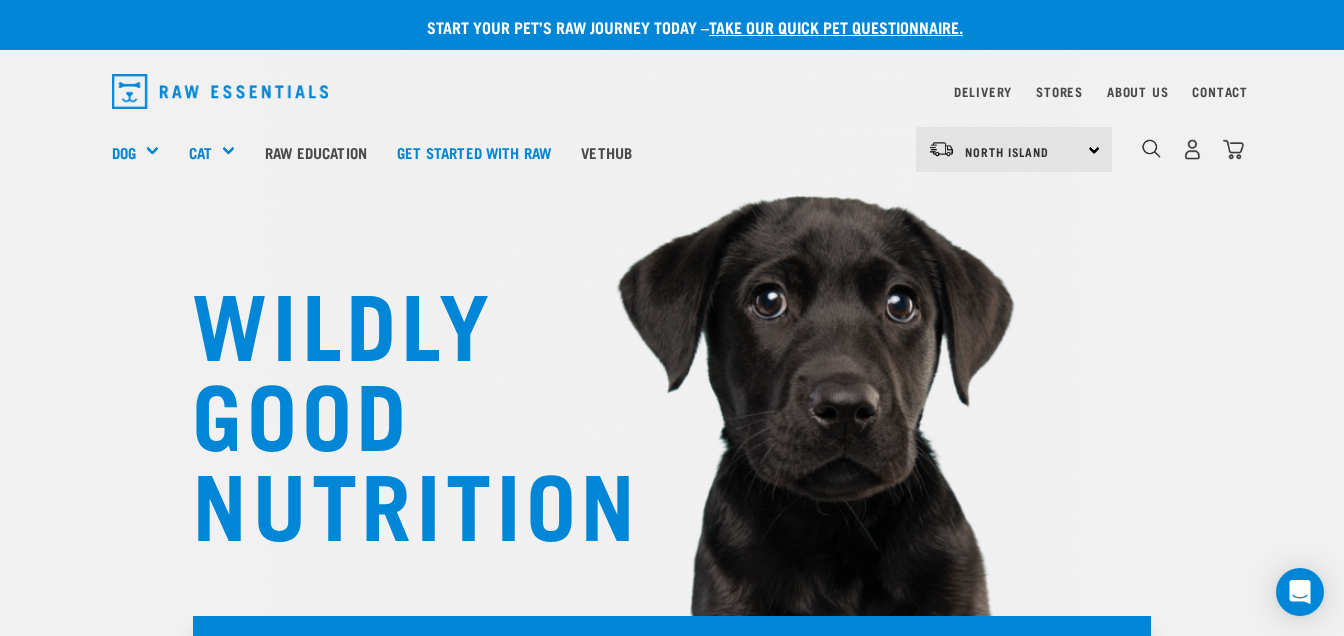 scroll, scrollTop: 116, scrollLeft: 0, axis: vertical 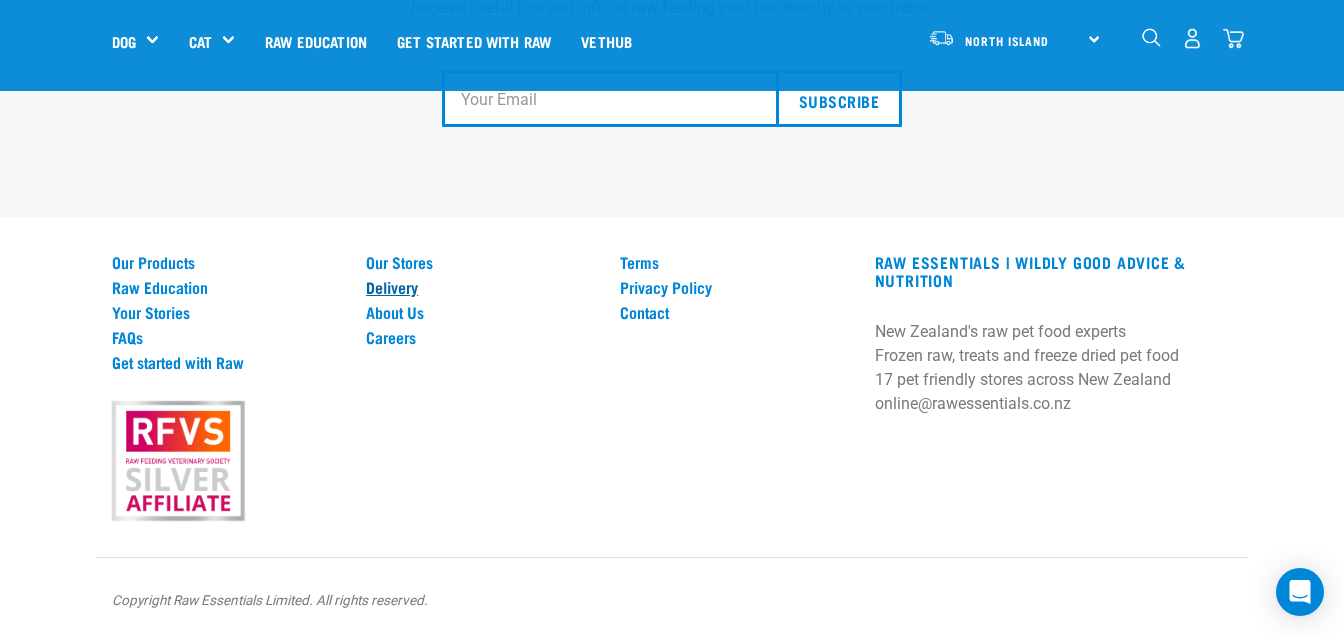 click on "Delivery" at bounding box center [481, 287] 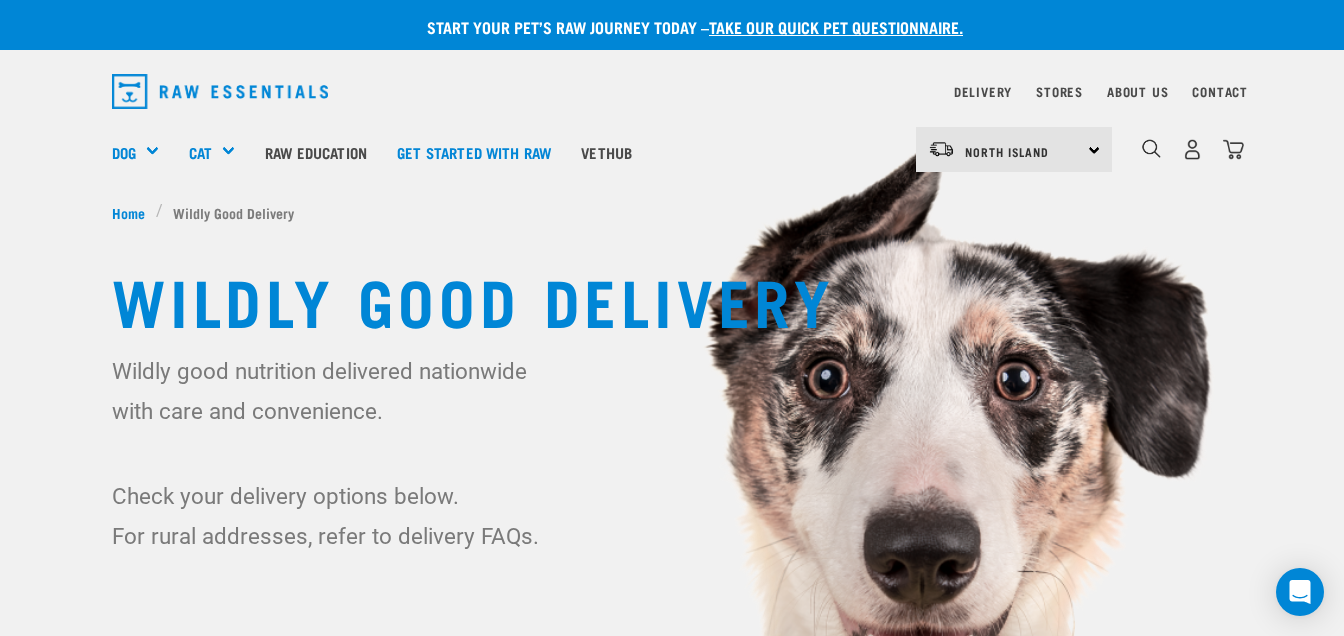 scroll, scrollTop: 0, scrollLeft: 0, axis: both 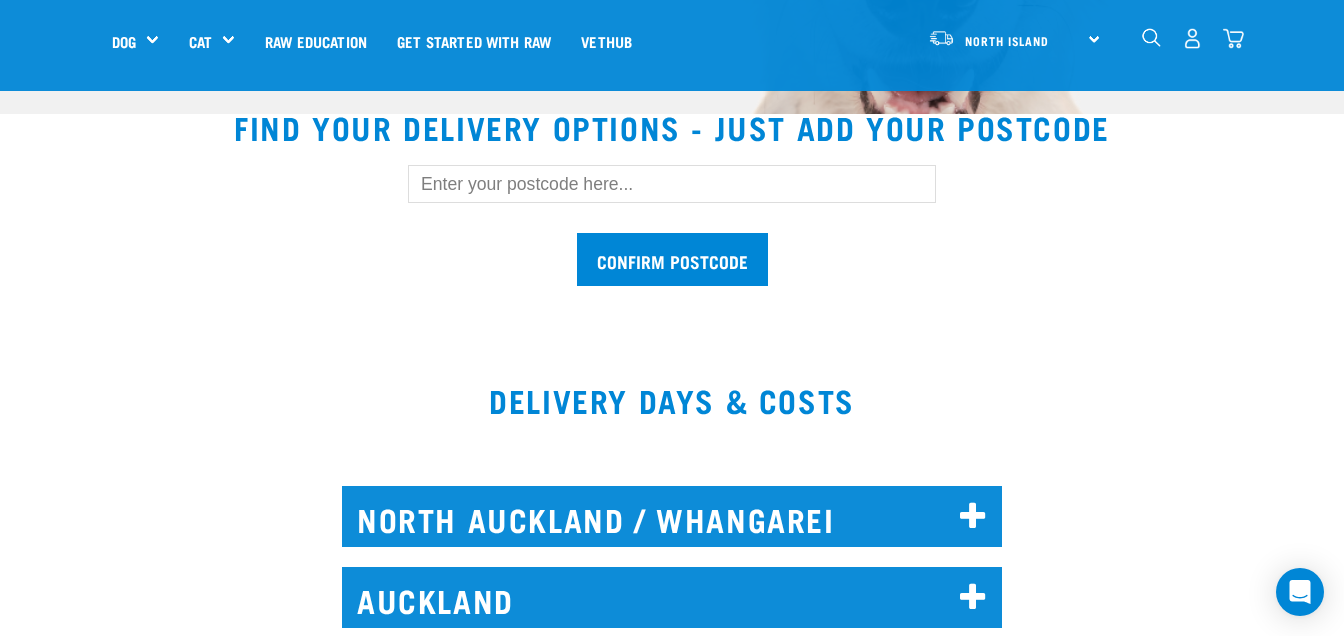 click at bounding box center [672, 184] 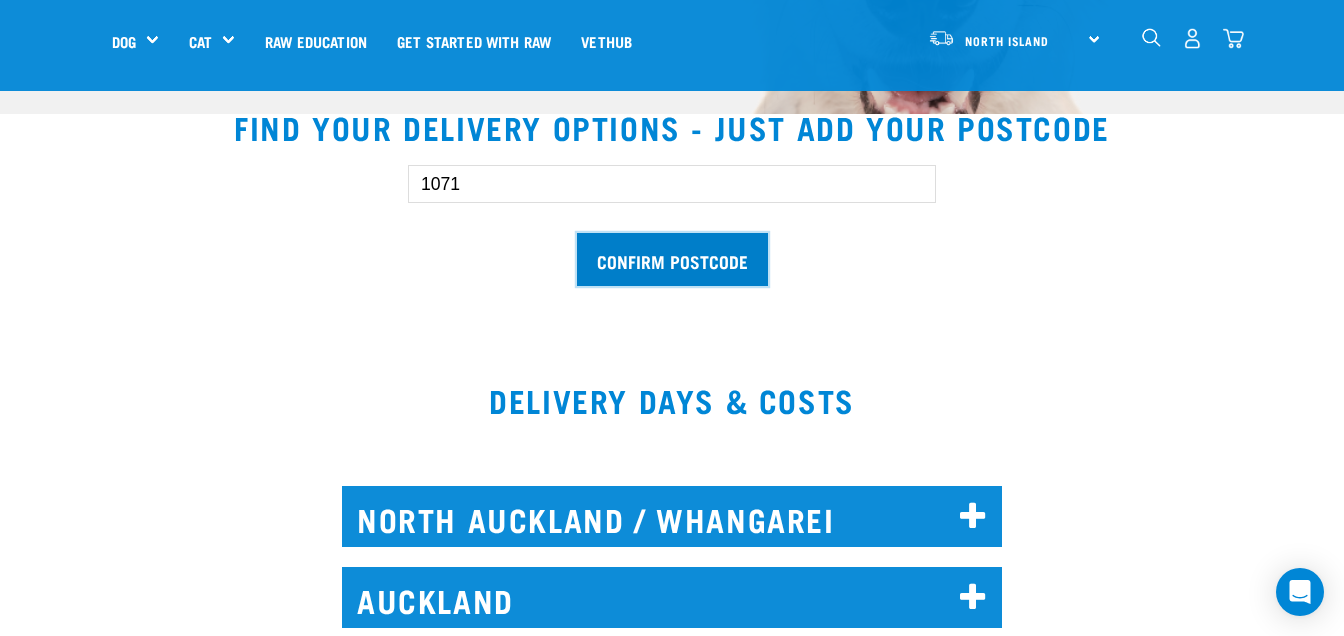 click on "Confirm postcode" at bounding box center (672, 259) 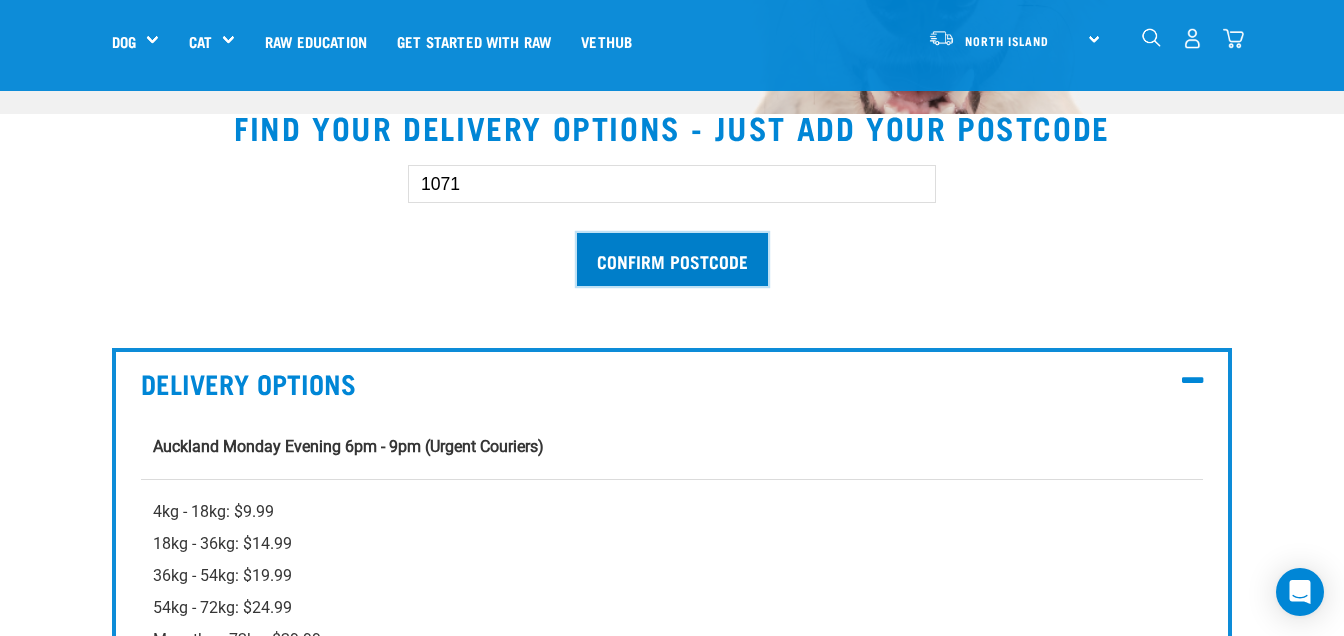 click on "Confirm postcode" at bounding box center [672, 259] 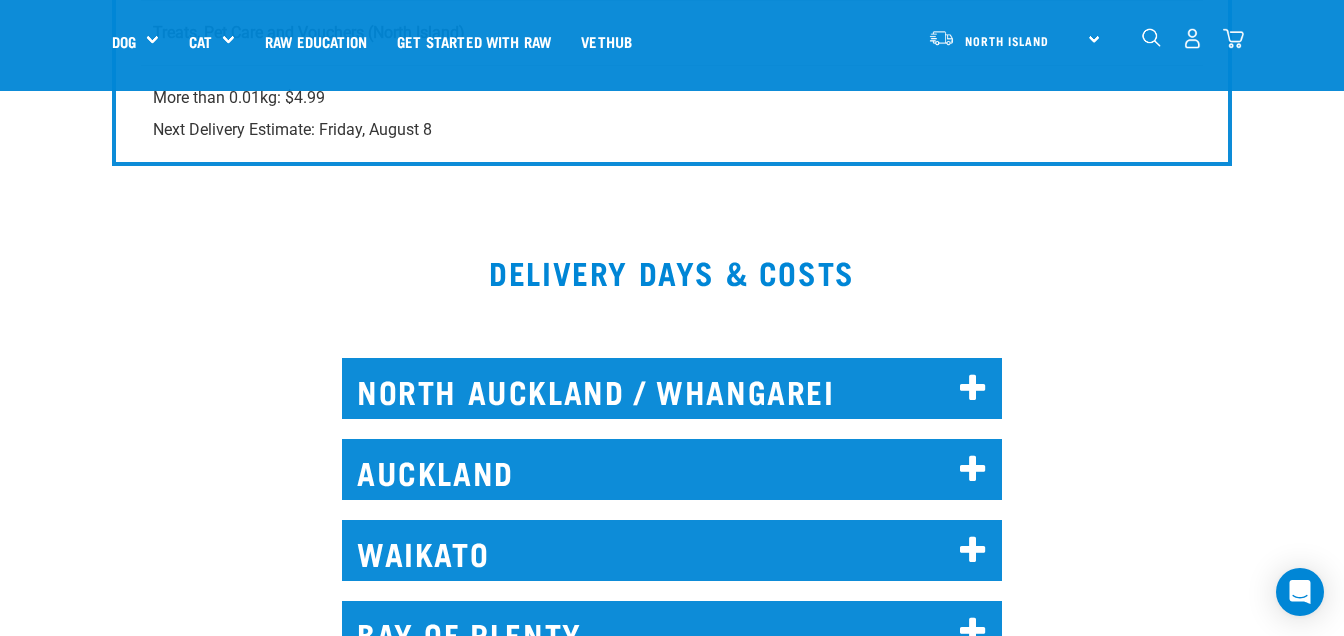 scroll, scrollTop: 3367, scrollLeft: 0, axis: vertical 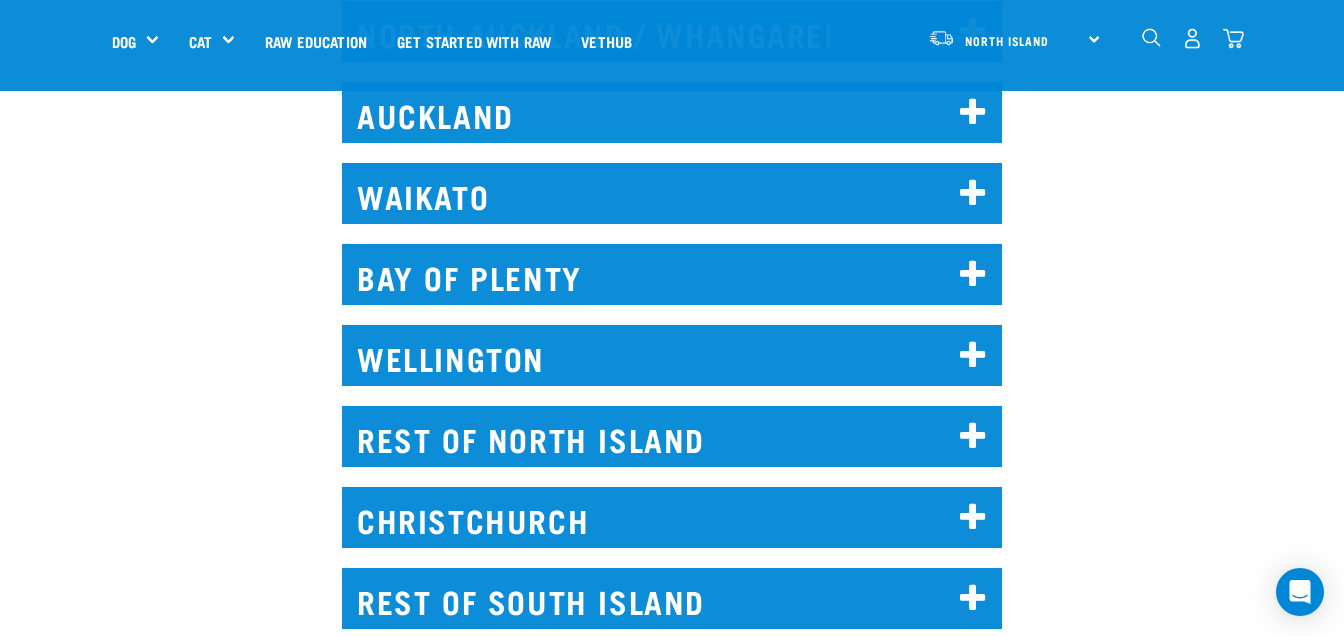 click on "AUCKLAND" at bounding box center [672, 112] 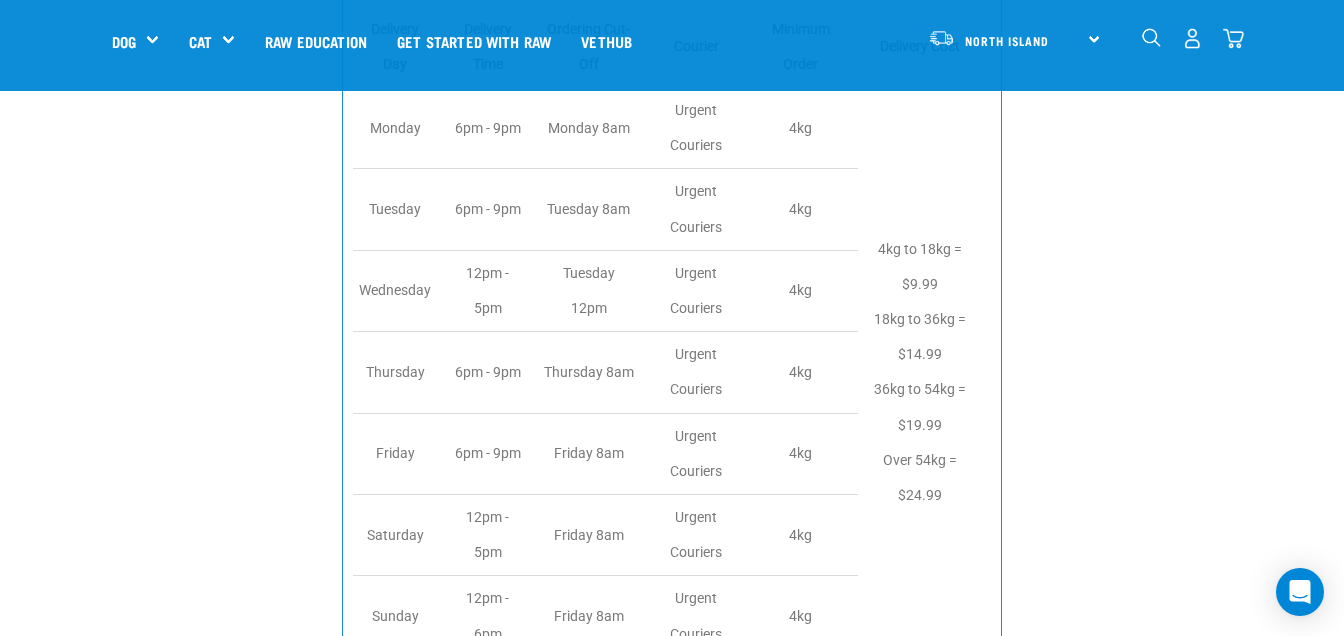 scroll, scrollTop: 3567, scrollLeft: 0, axis: vertical 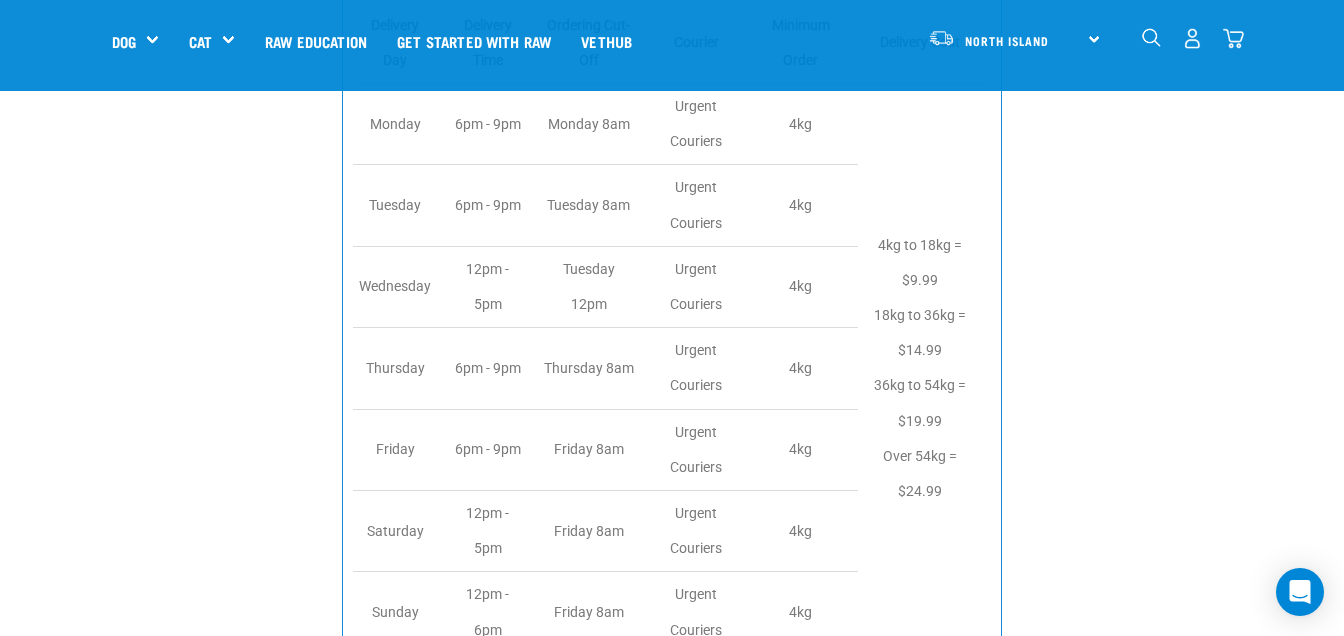 click at bounding box center (1151, 37) 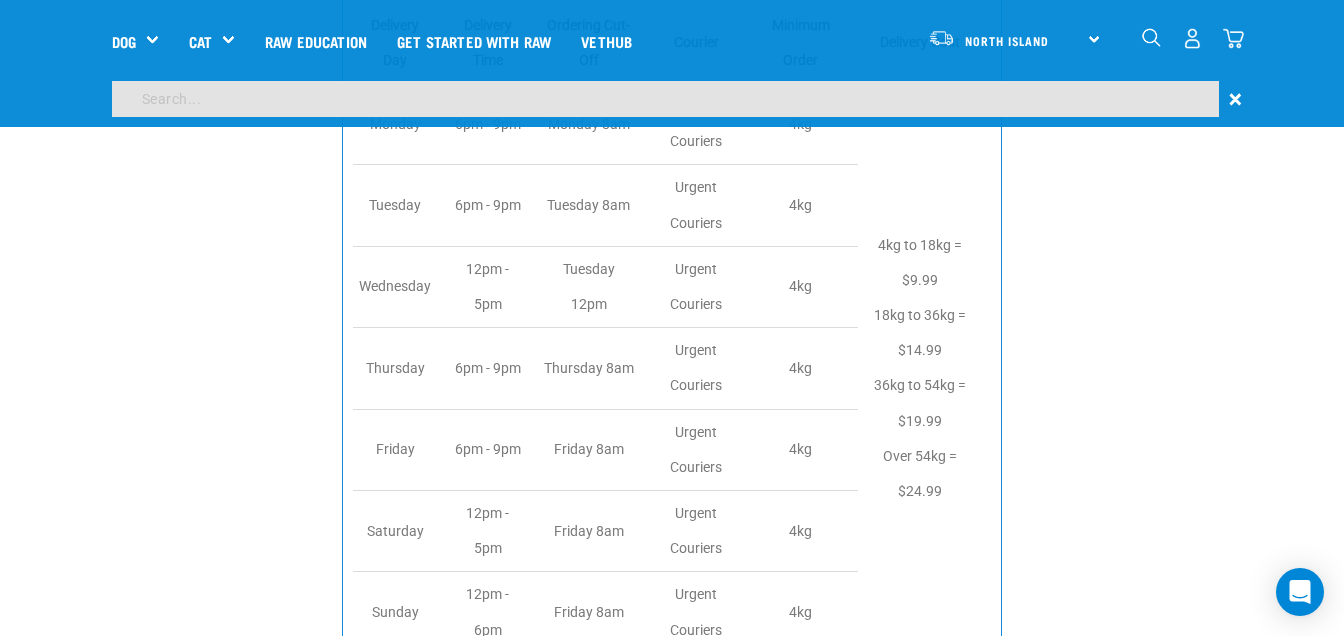 click at bounding box center [665, 99] 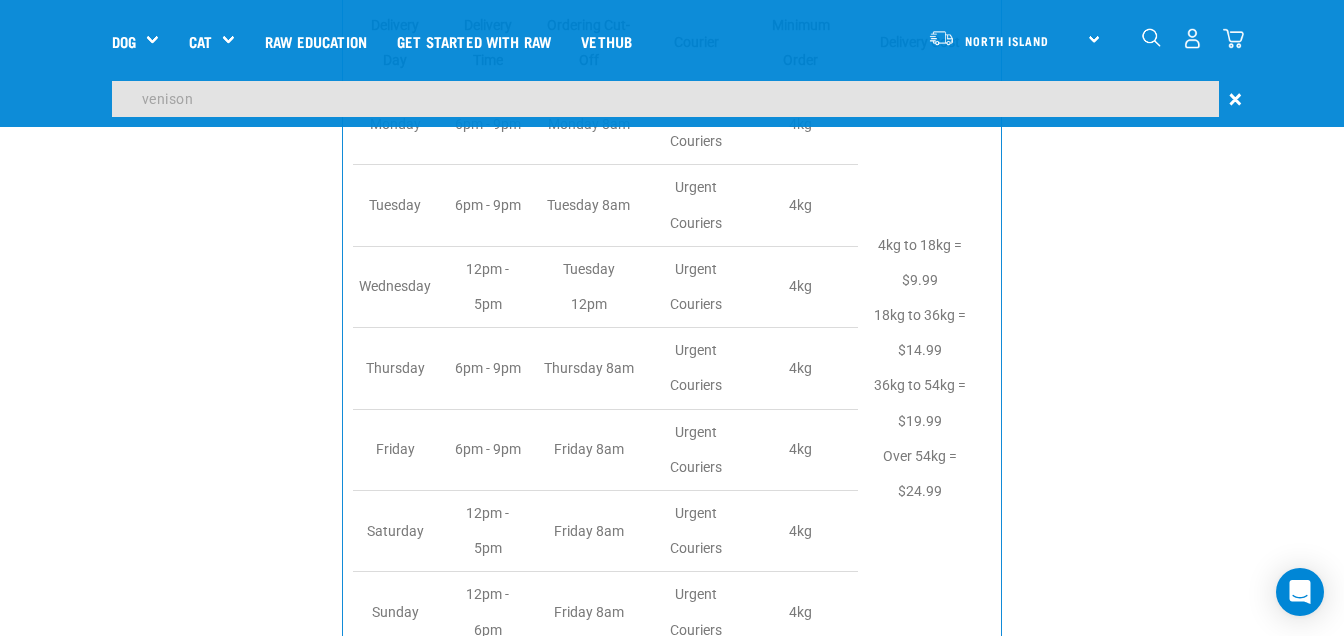 type on "venison" 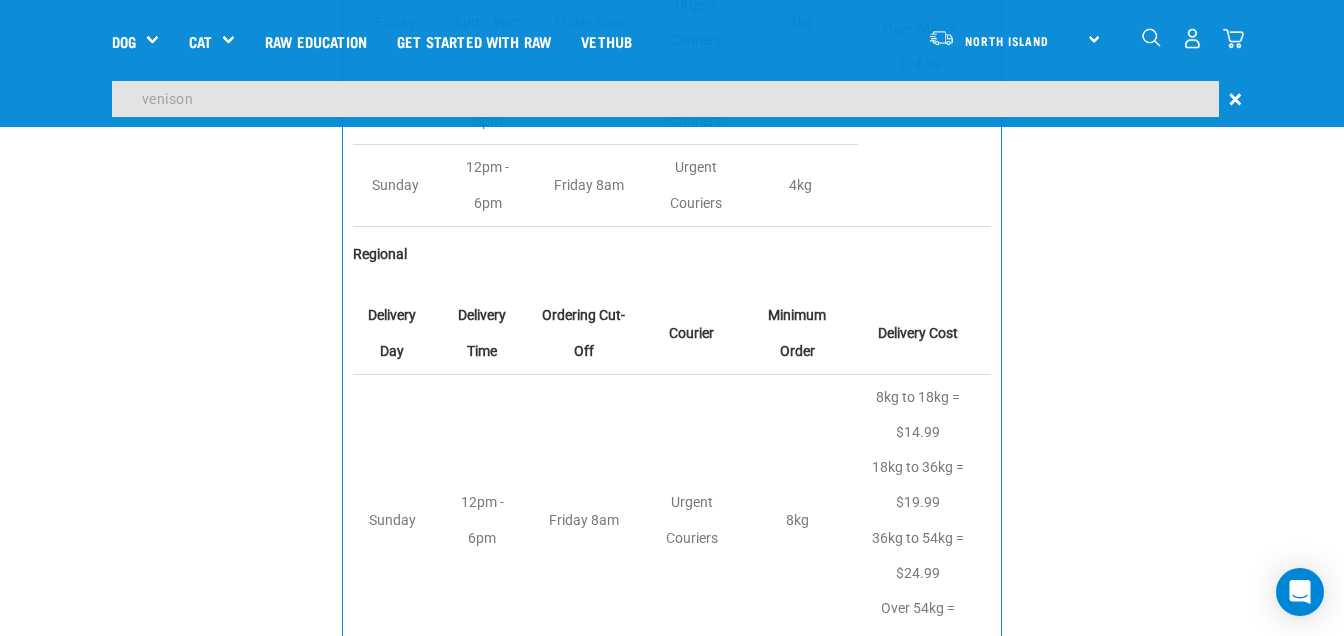 scroll, scrollTop: 4019, scrollLeft: 0, axis: vertical 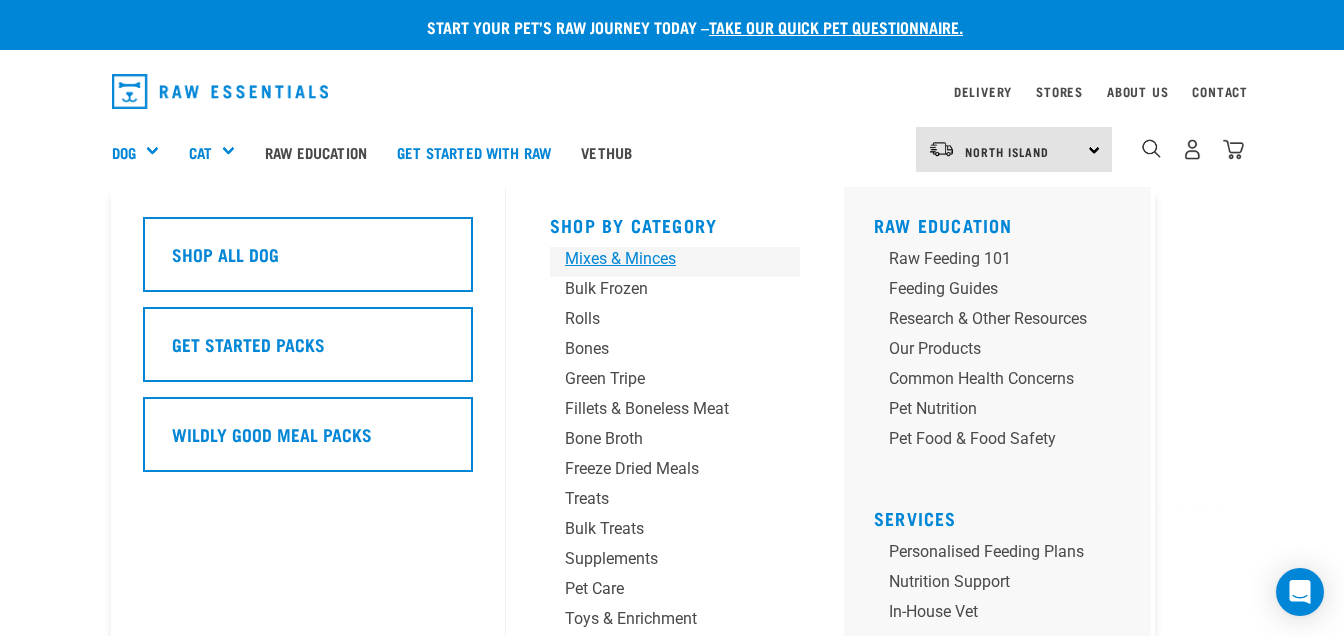 click on "Mixes & Minces" at bounding box center (658, 259) 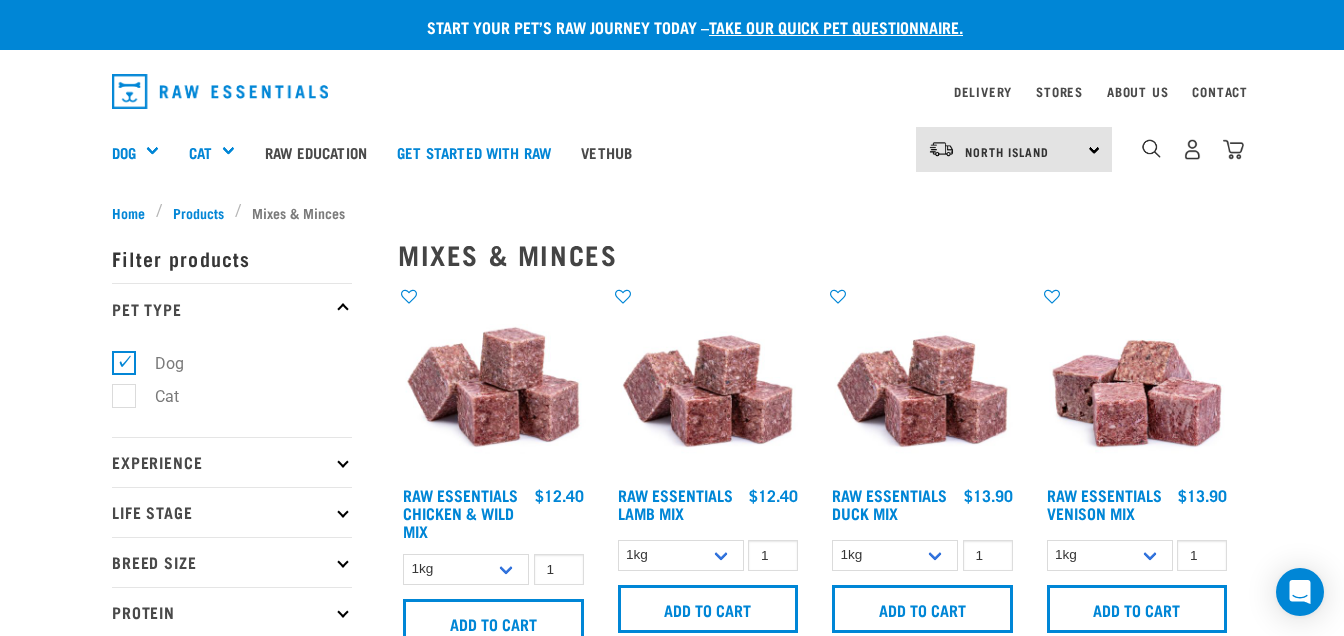 scroll, scrollTop: 0, scrollLeft: 0, axis: both 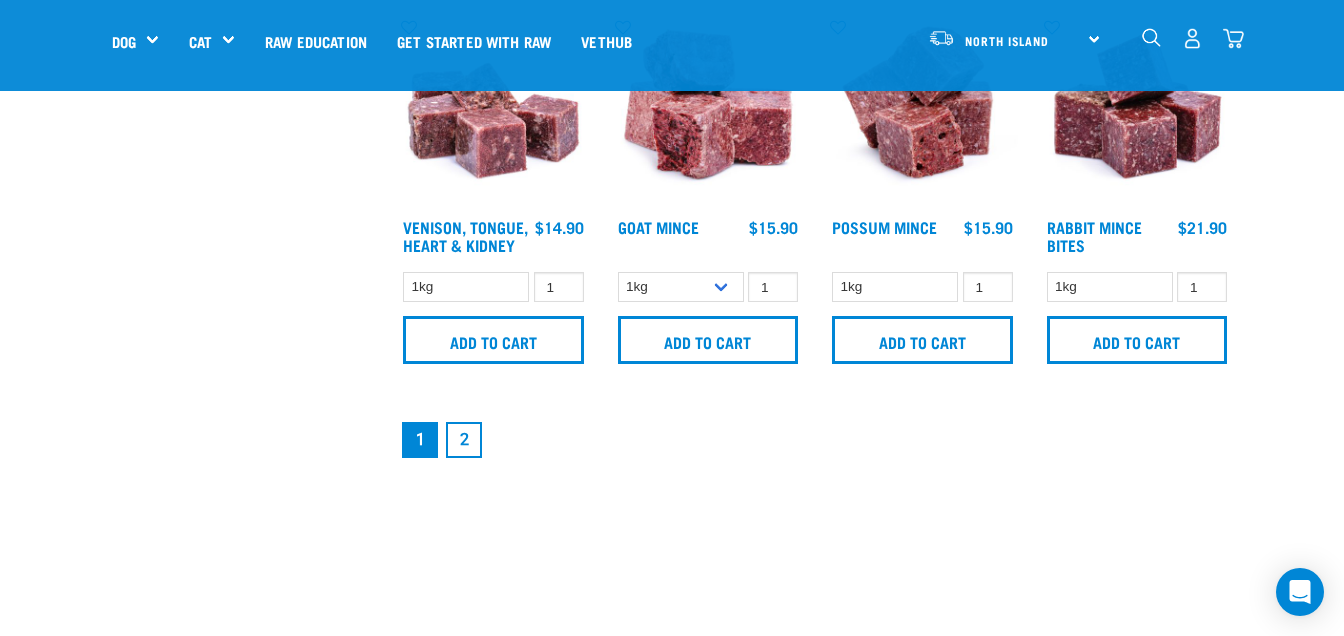 click on "2" at bounding box center [464, 440] 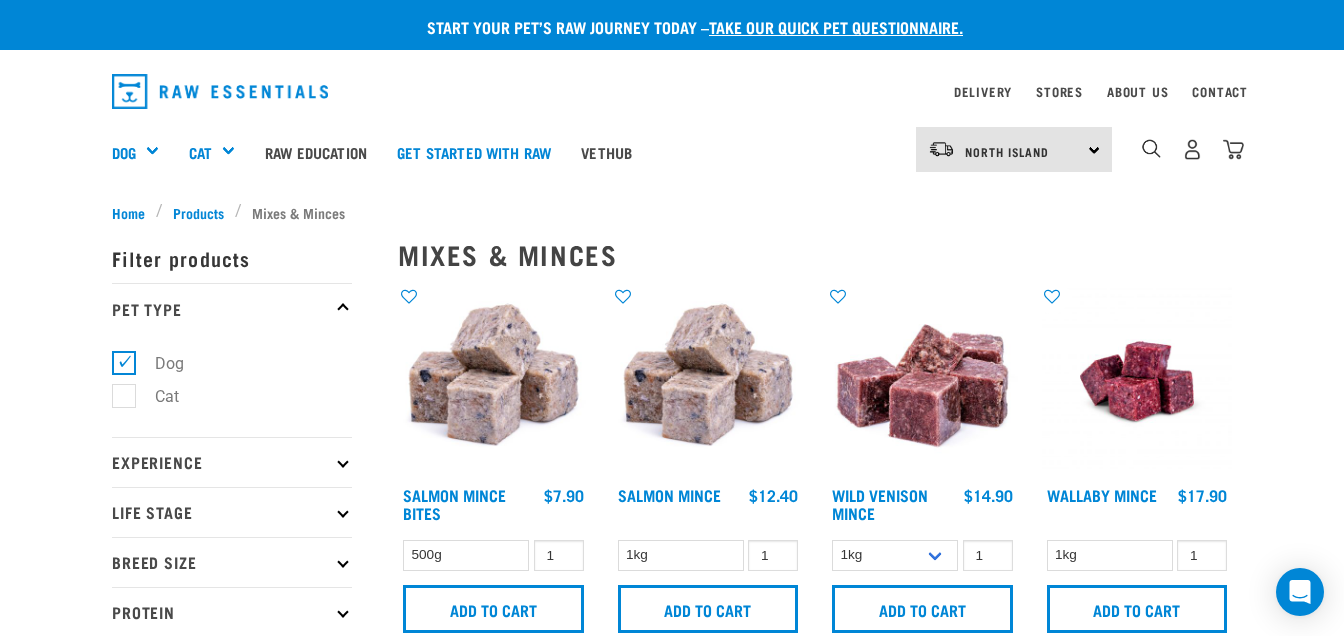 scroll, scrollTop: 0, scrollLeft: 0, axis: both 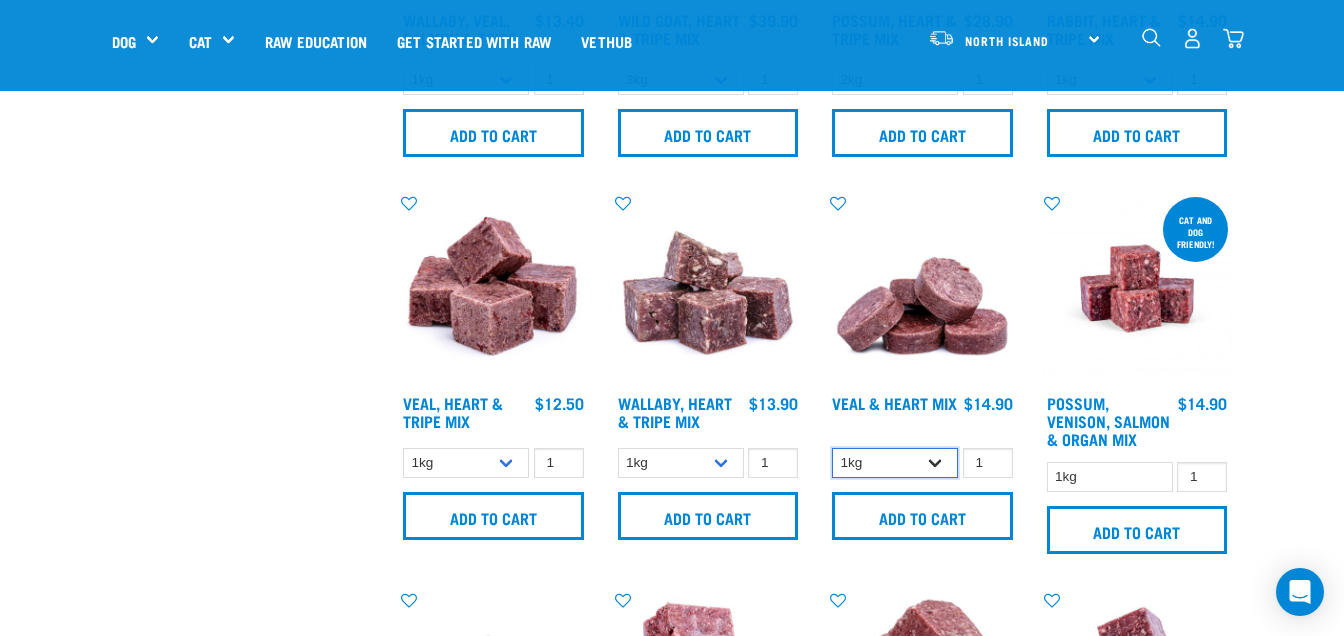 click on "1kg
3kg" at bounding box center (895, 463) 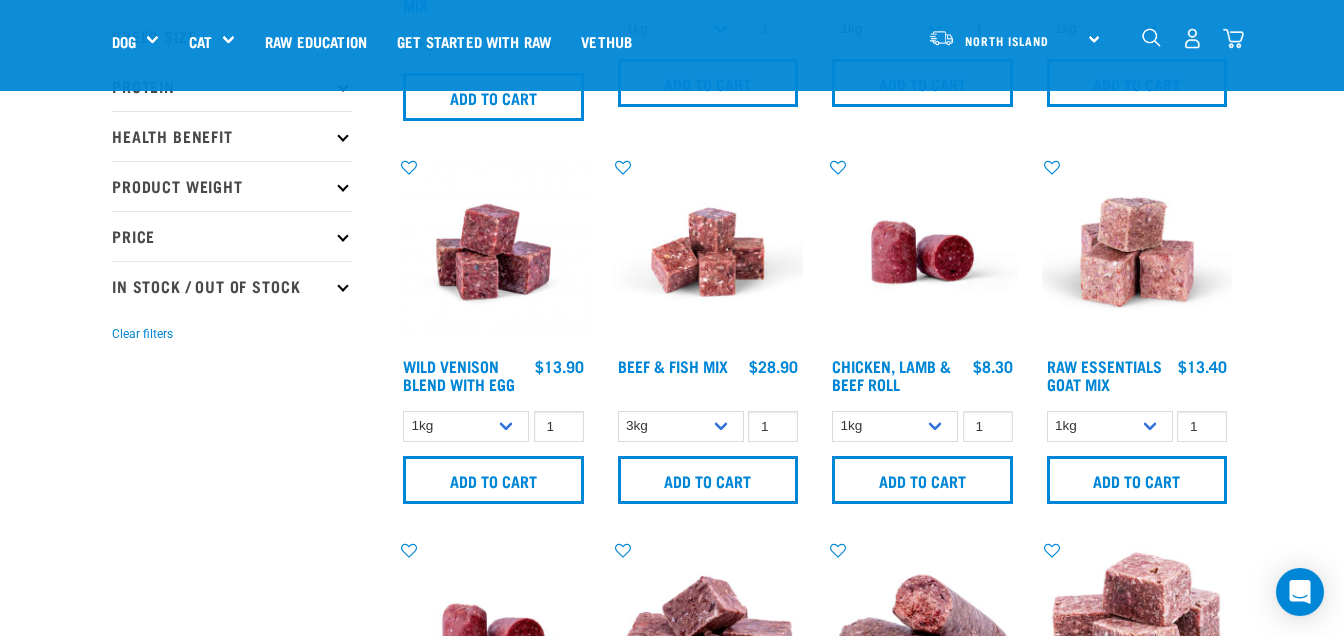 scroll, scrollTop: 423, scrollLeft: 0, axis: vertical 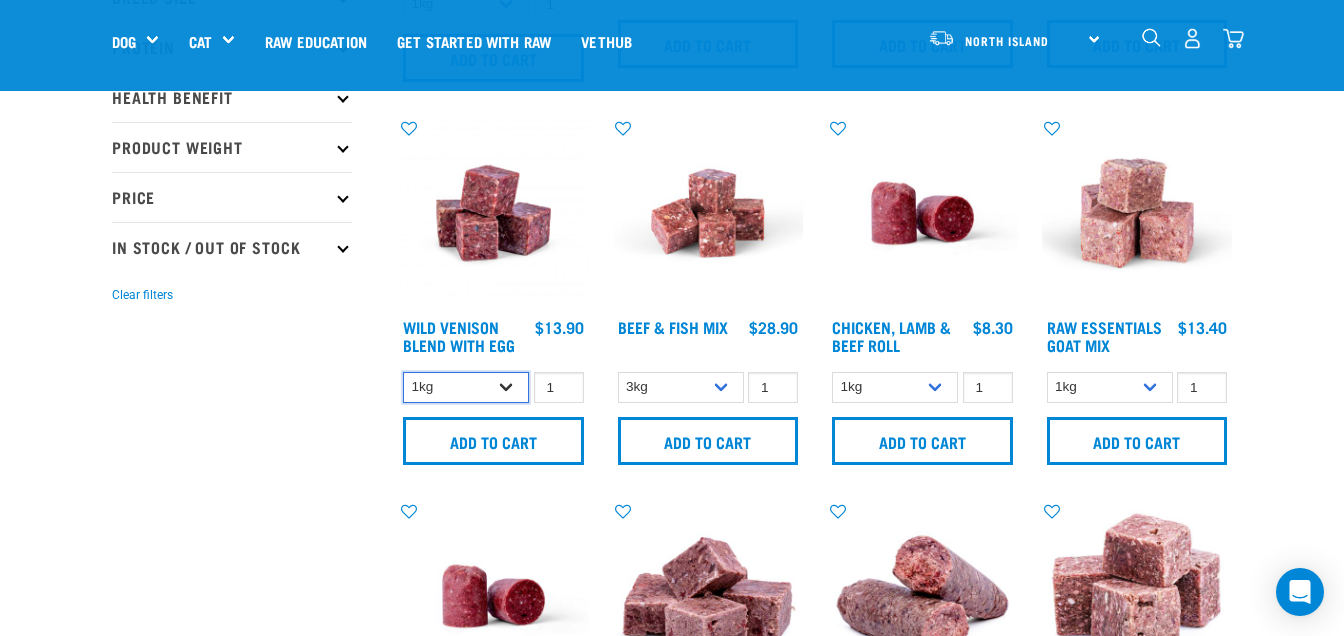 click on "1kg
3kg" at bounding box center [466, 387] 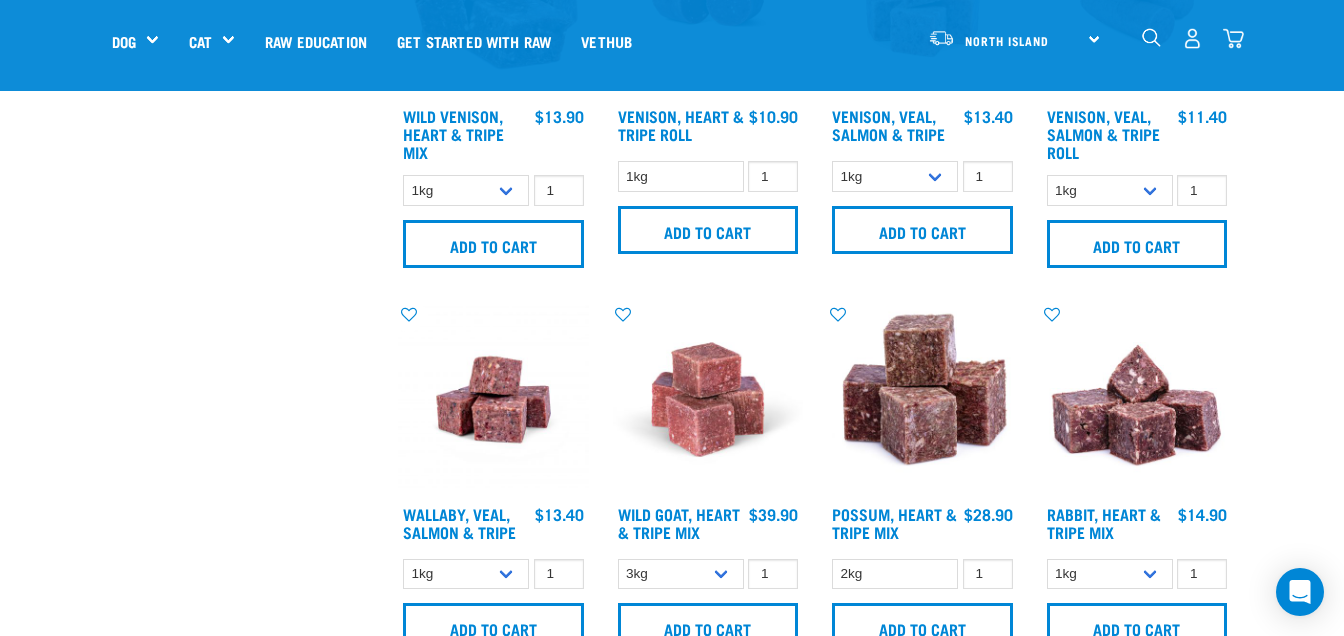 scroll, scrollTop: 1796, scrollLeft: 0, axis: vertical 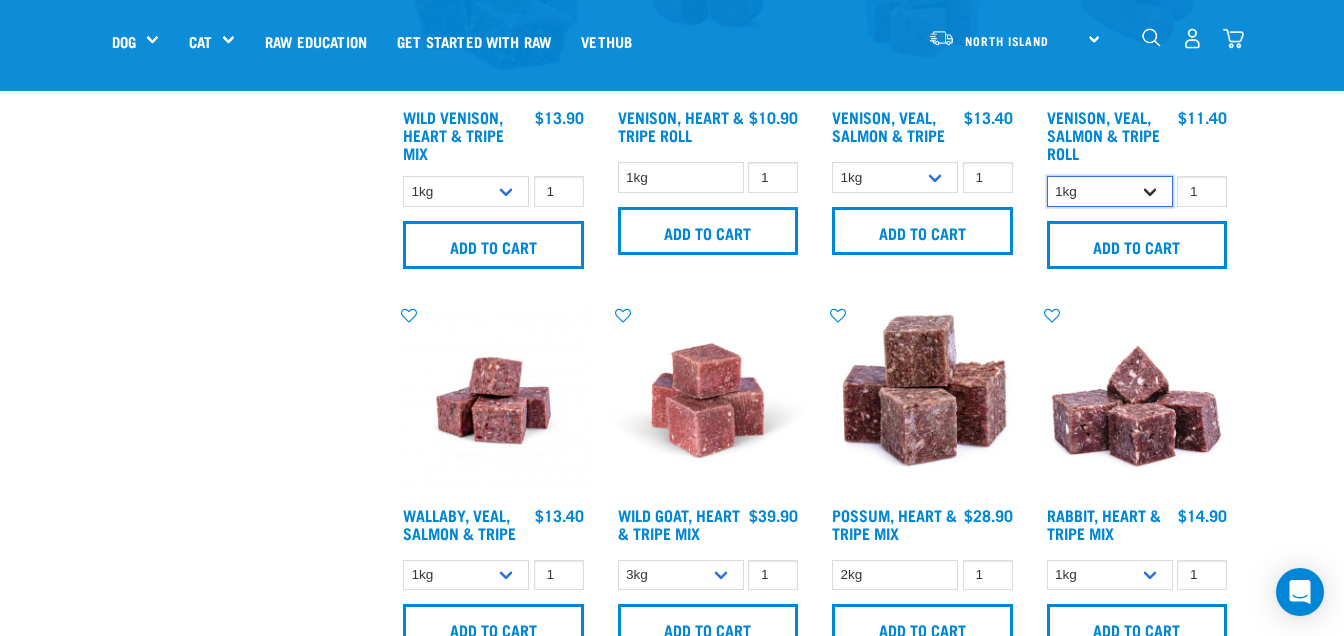 click on "1kg
Bulk (10kg)" at bounding box center (1110, 191) 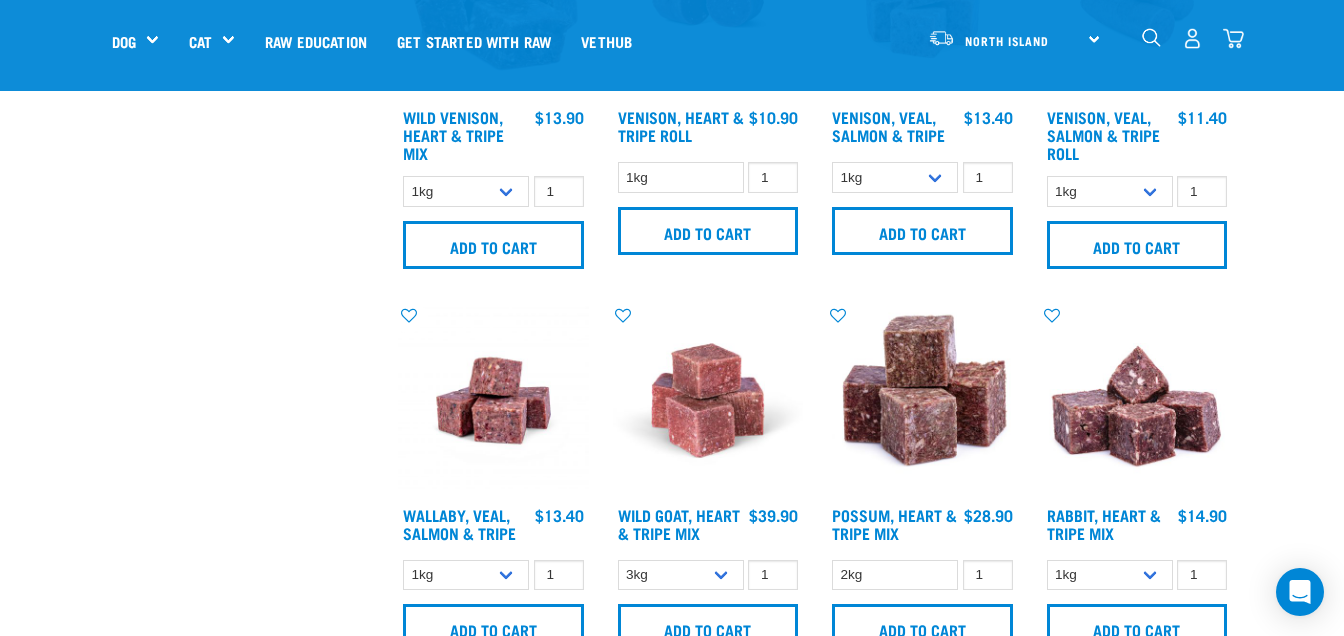 click on "Start your pet’s raw journey today –  take our quick pet questionnaire.
Delivery
Stores
About Us
Contact" at bounding box center (672, -133) 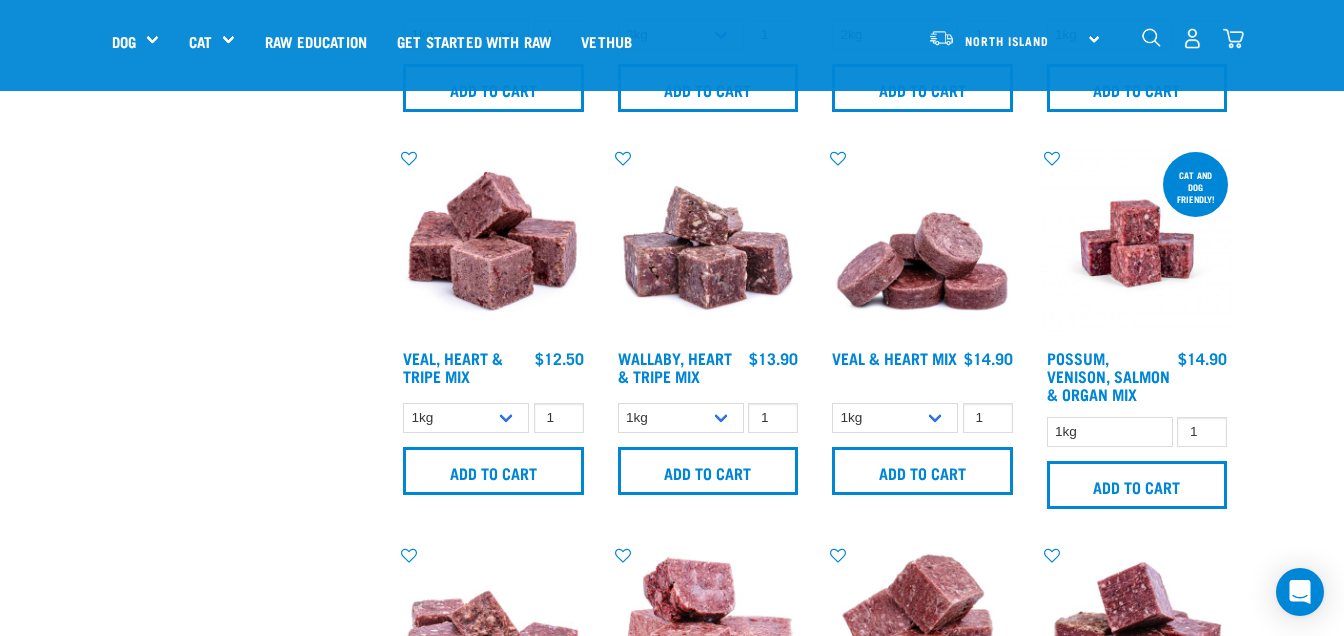 scroll, scrollTop: 2342, scrollLeft: 0, axis: vertical 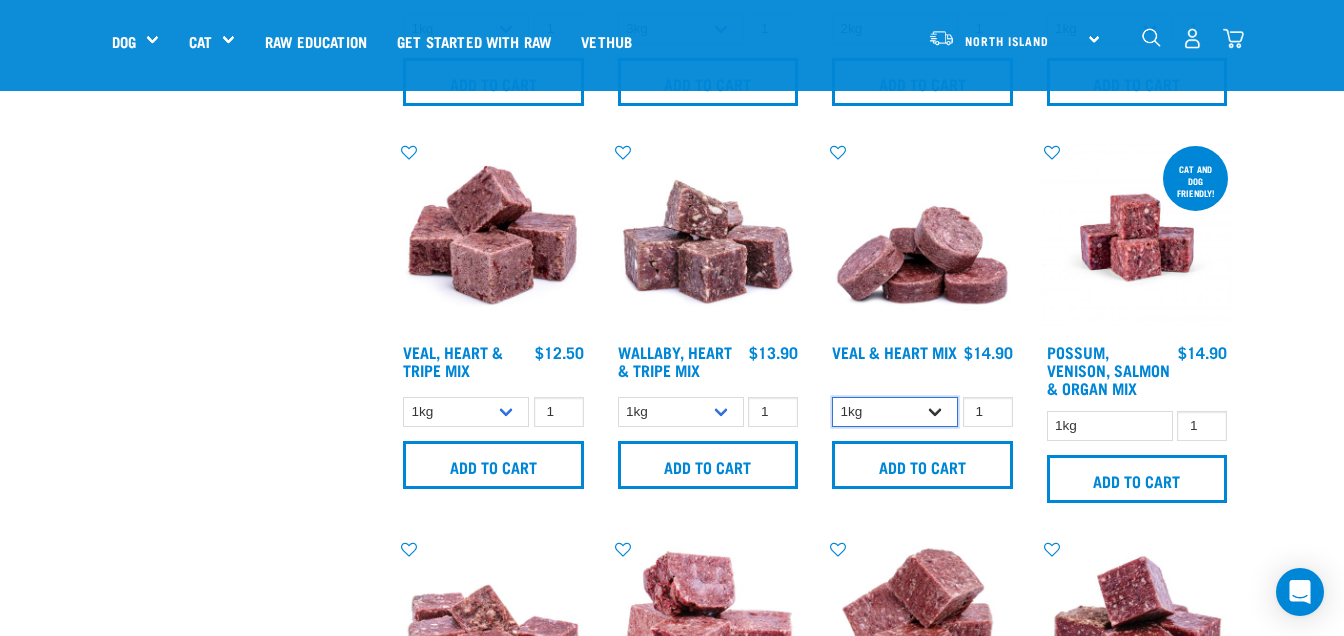 click on "1kg
3kg" at bounding box center [895, 412] 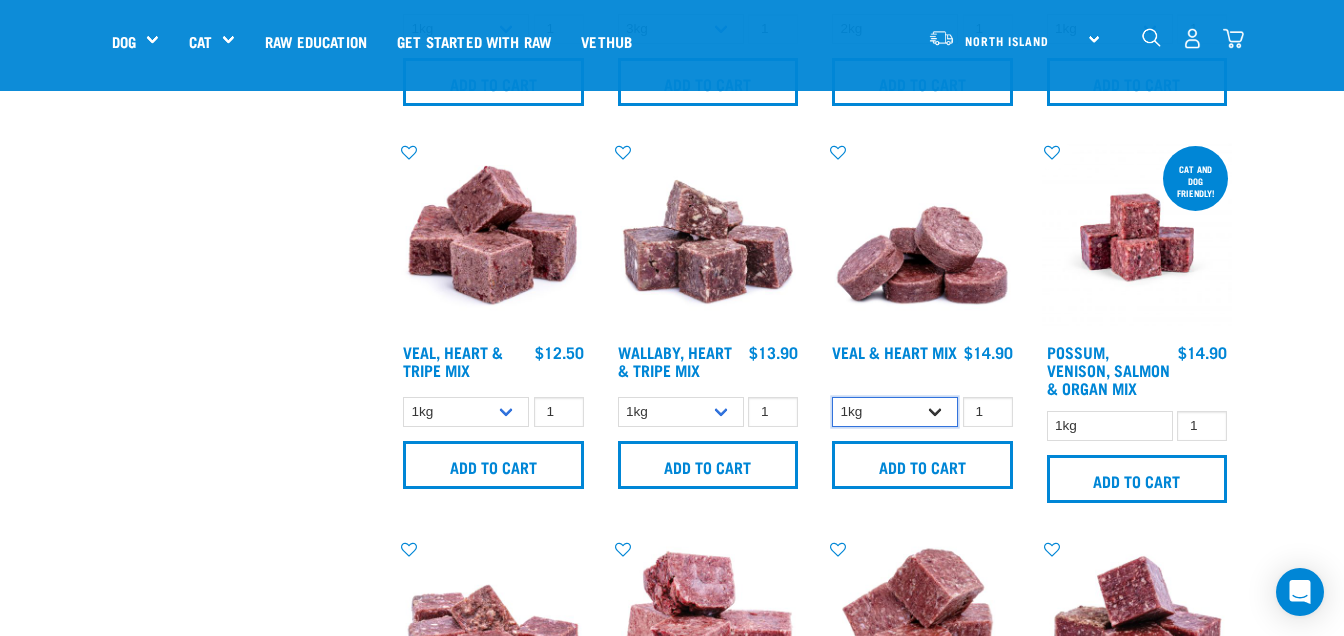 select on "743" 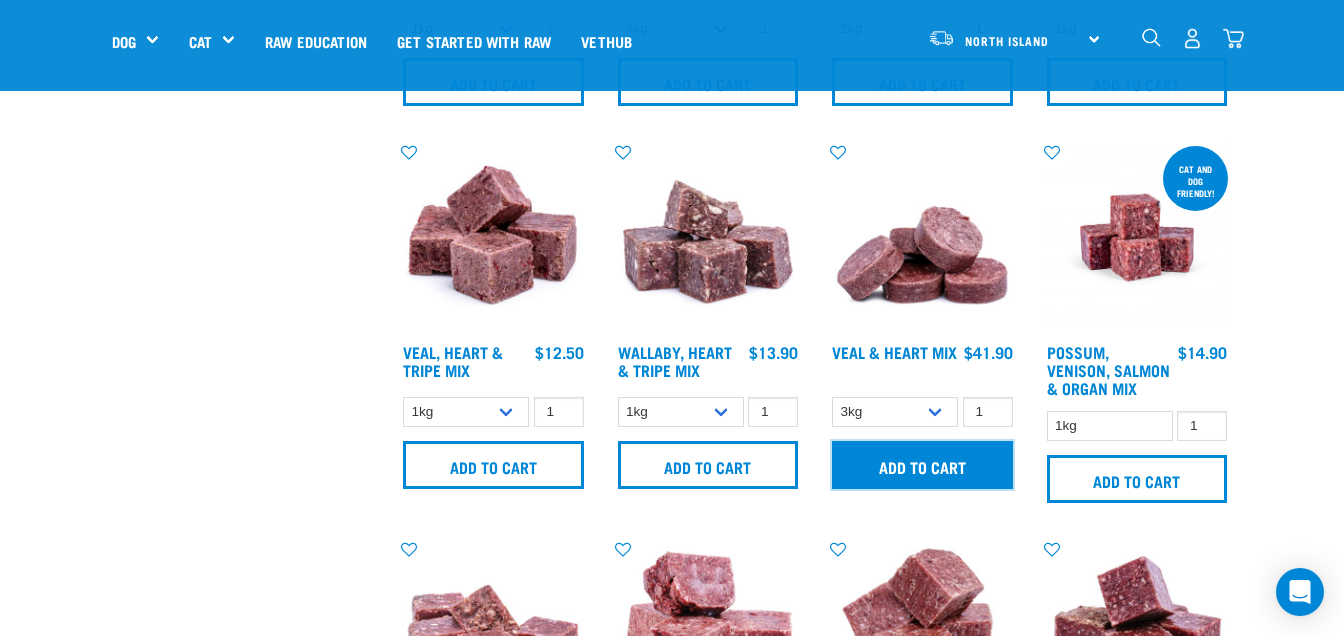 click on "Add to cart" at bounding box center (922, 465) 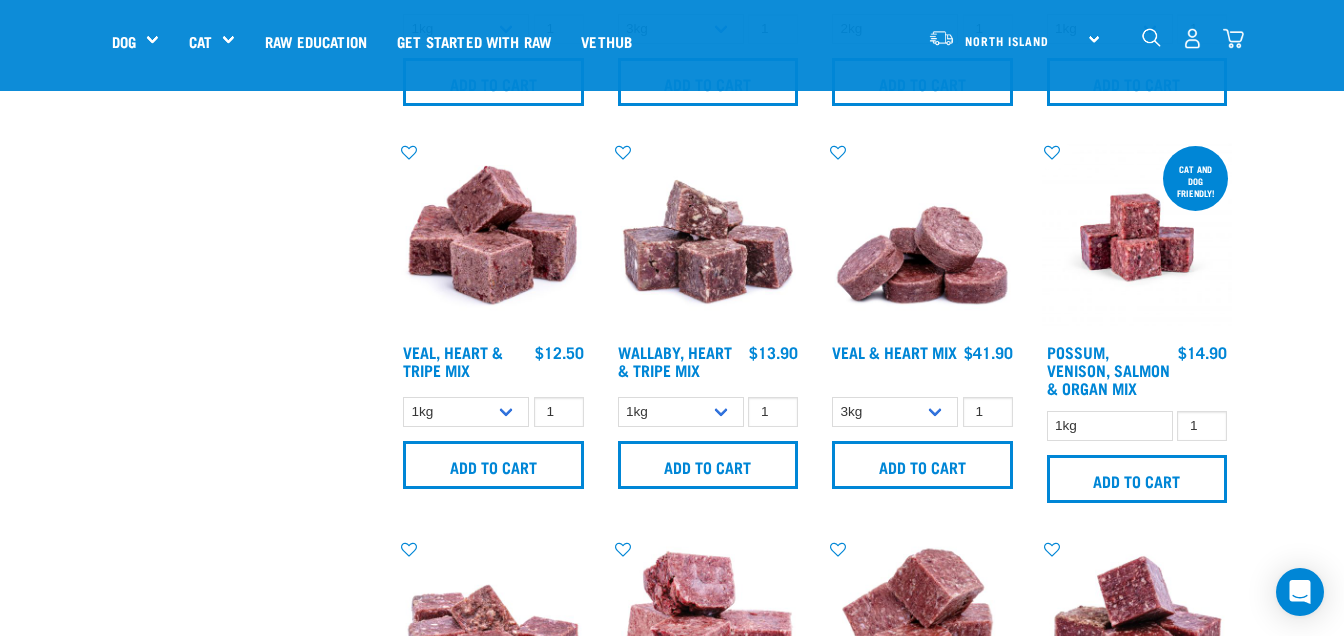 click at bounding box center [1192, 38] 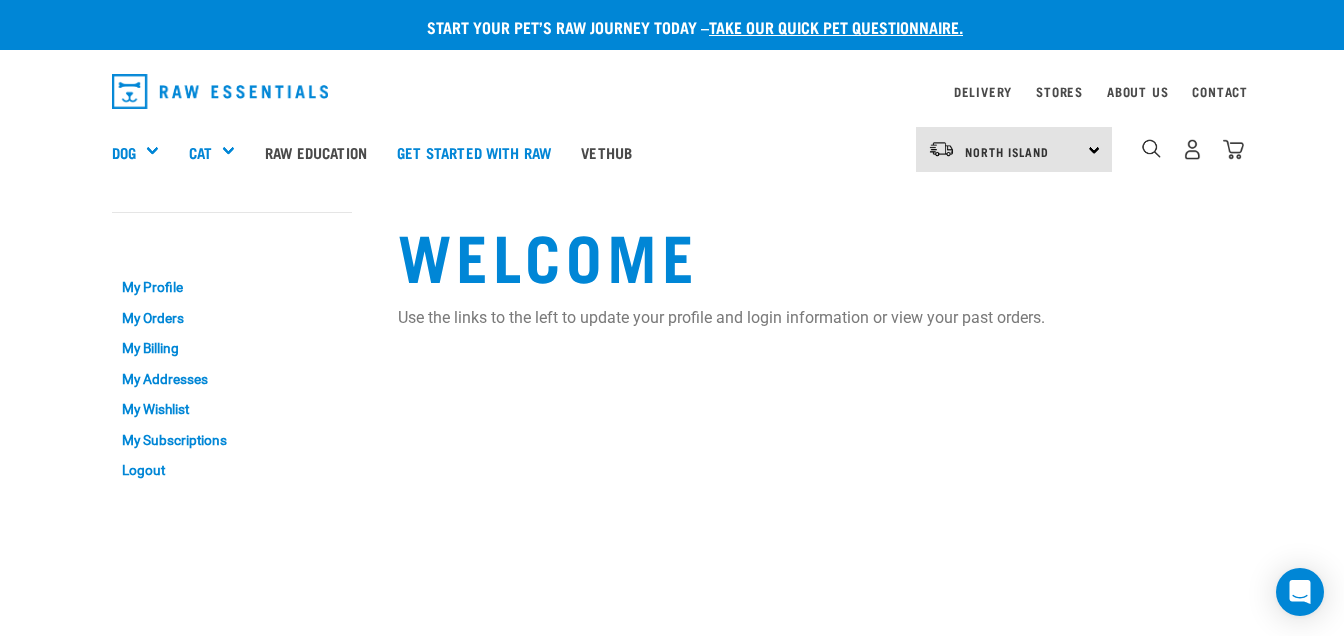 scroll, scrollTop: 0, scrollLeft: 0, axis: both 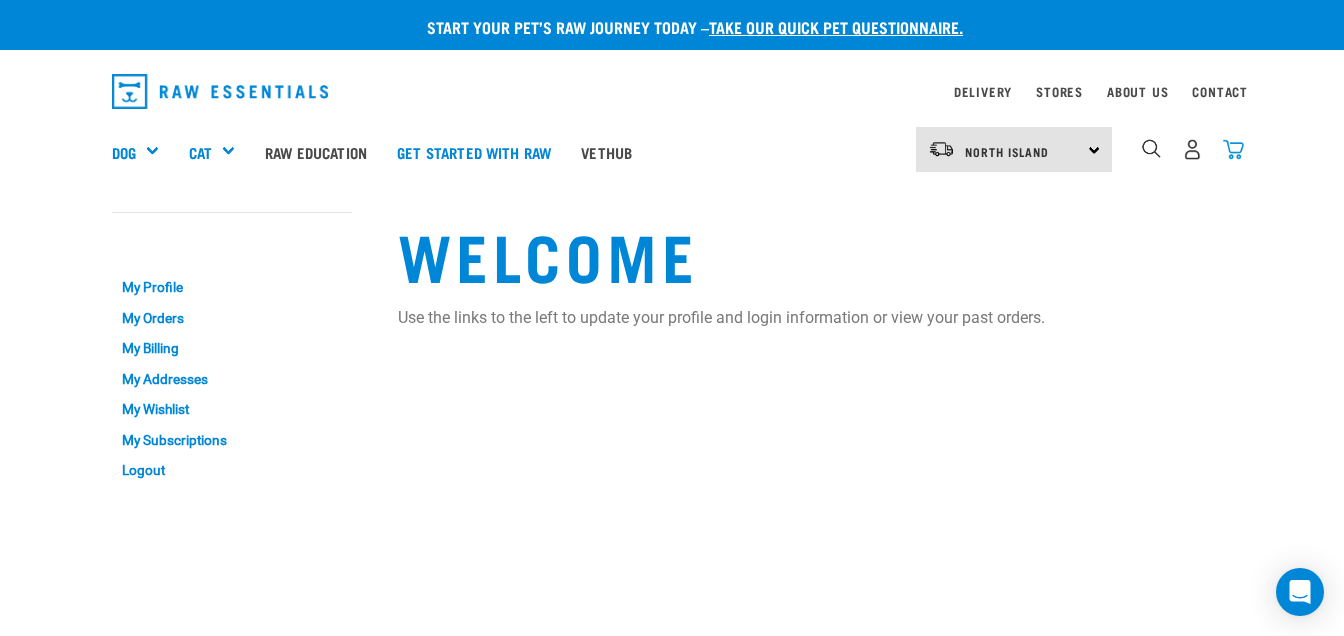 click at bounding box center [1233, 149] 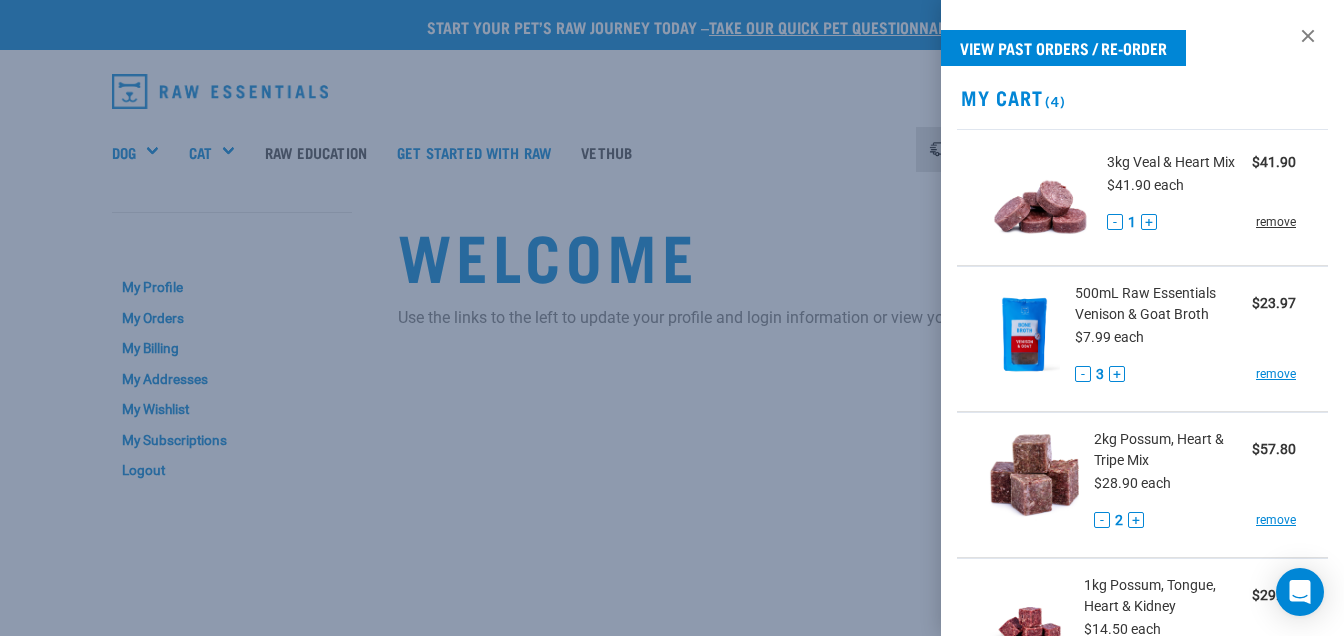 click on "remove" at bounding box center (1276, 222) 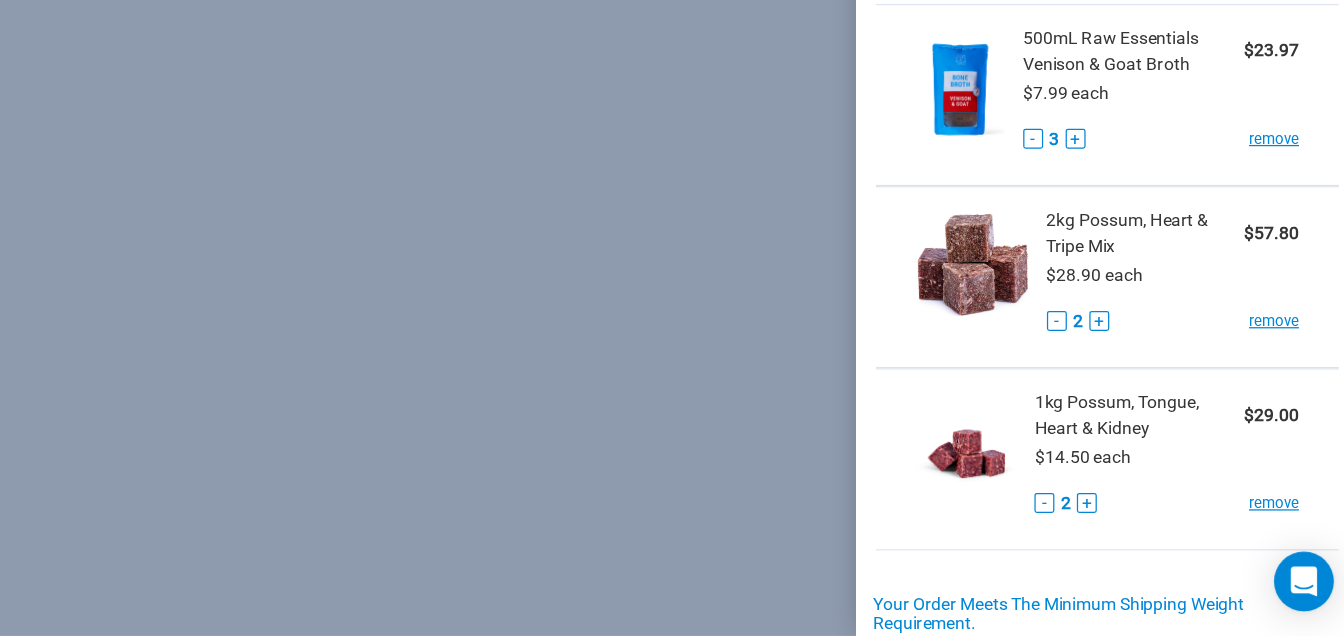 scroll, scrollTop: 466, scrollLeft: 0, axis: vertical 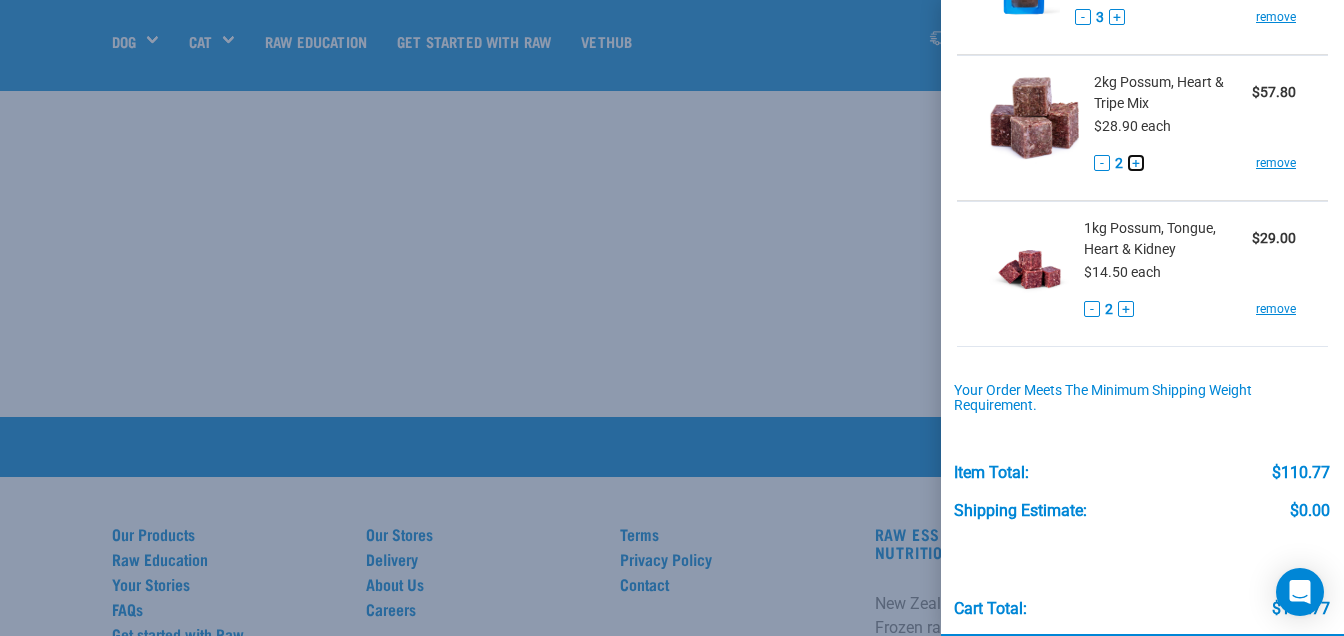 click on "+" at bounding box center (1136, 163) 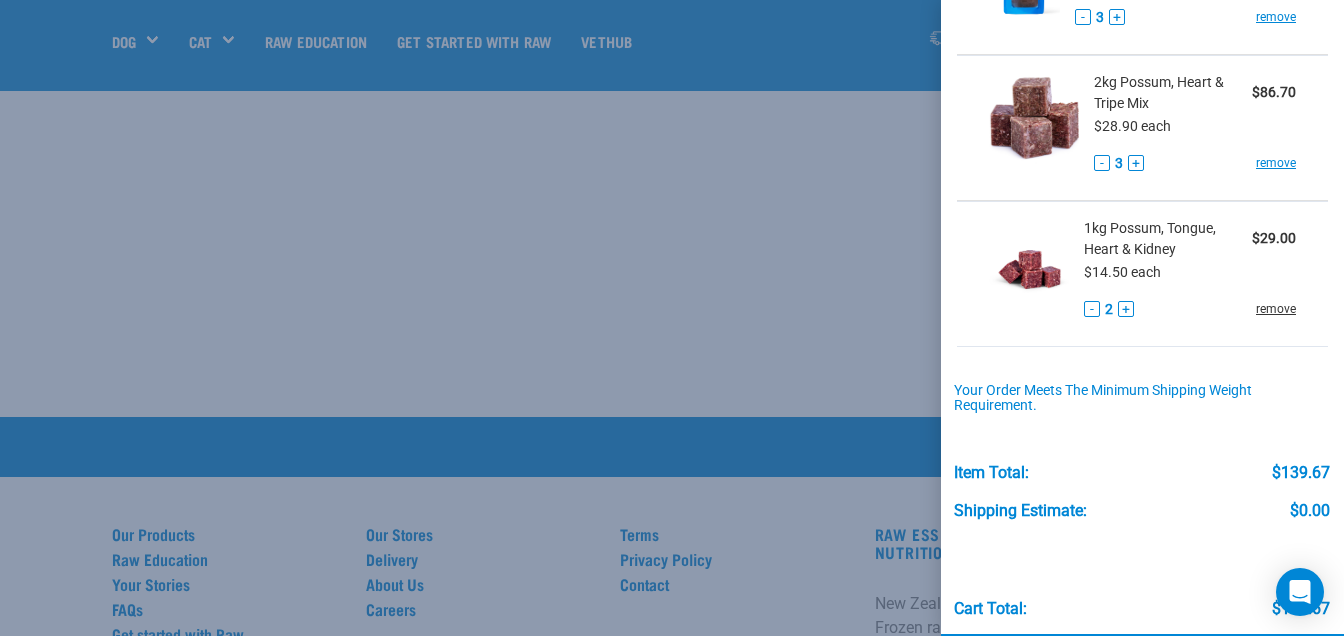click on "remove" at bounding box center [1276, 309] 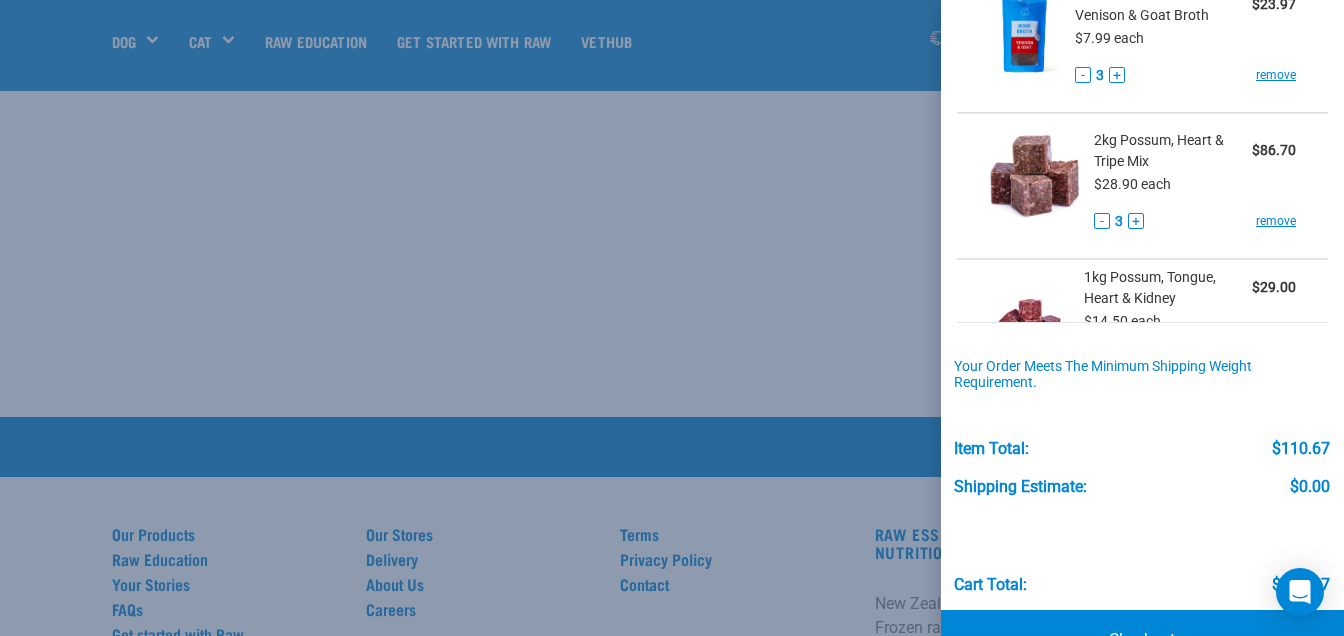 scroll, scrollTop: 156, scrollLeft: 0, axis: vertical 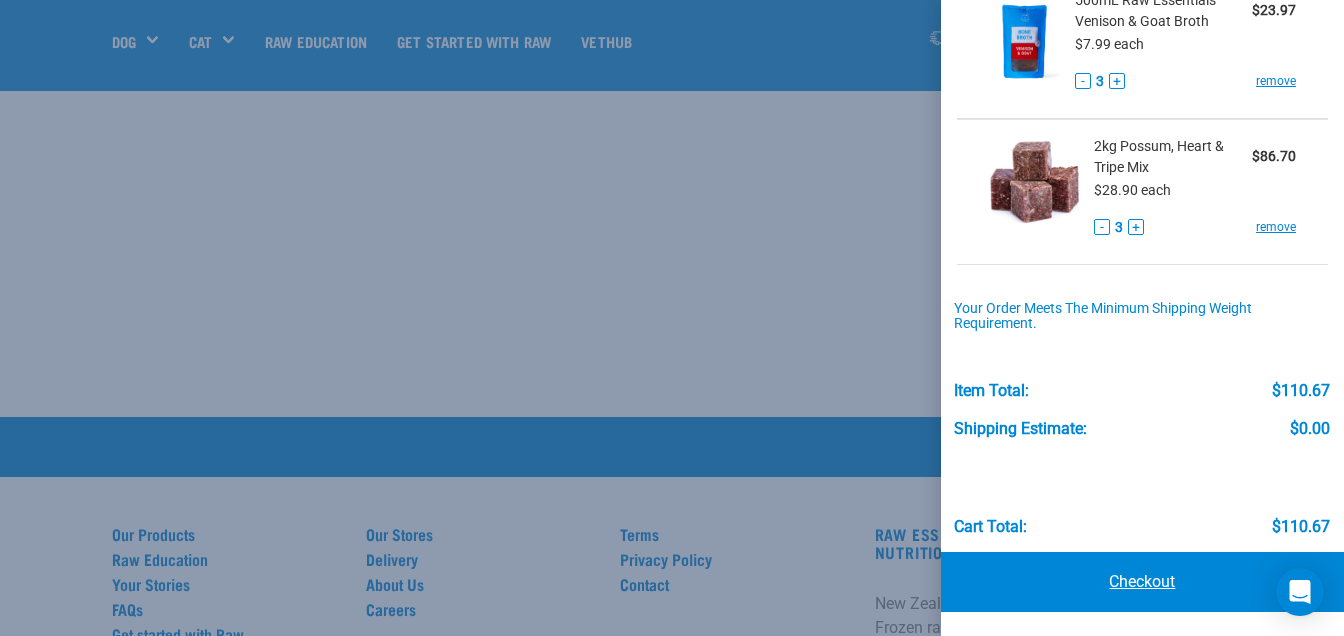 click on "Checkout" at bounding box center [1142, 582] 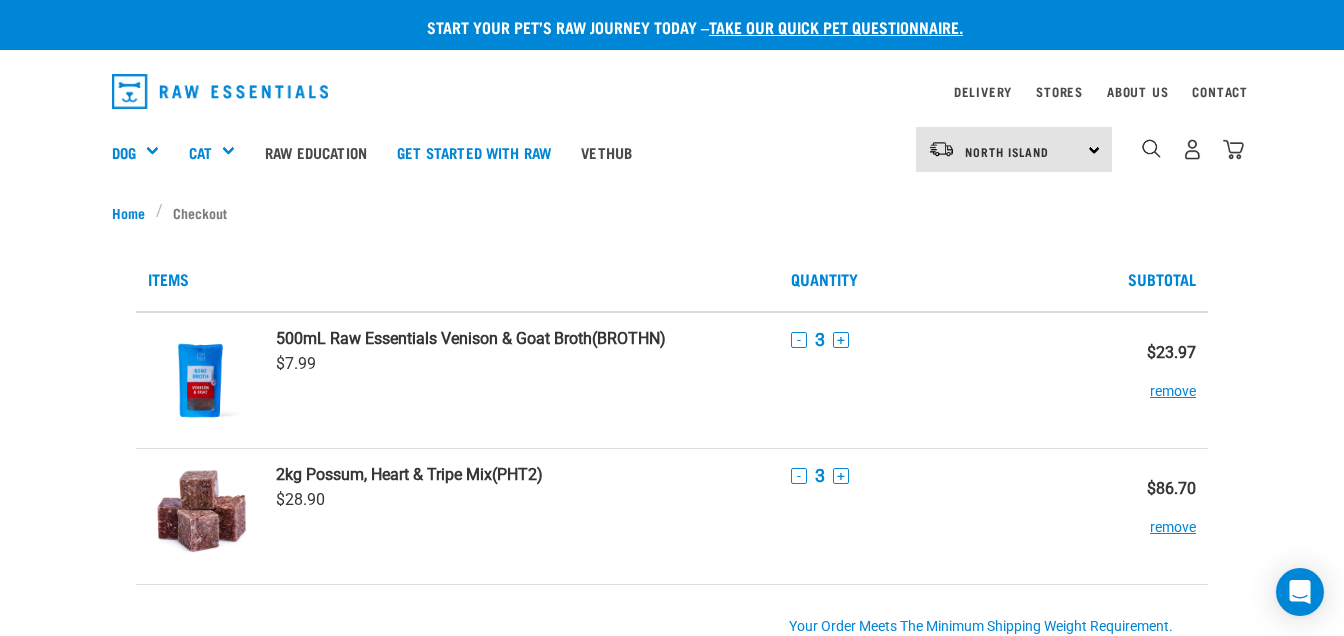 scroll, scrollTop: 0, scrollLeft: 0, axis: both 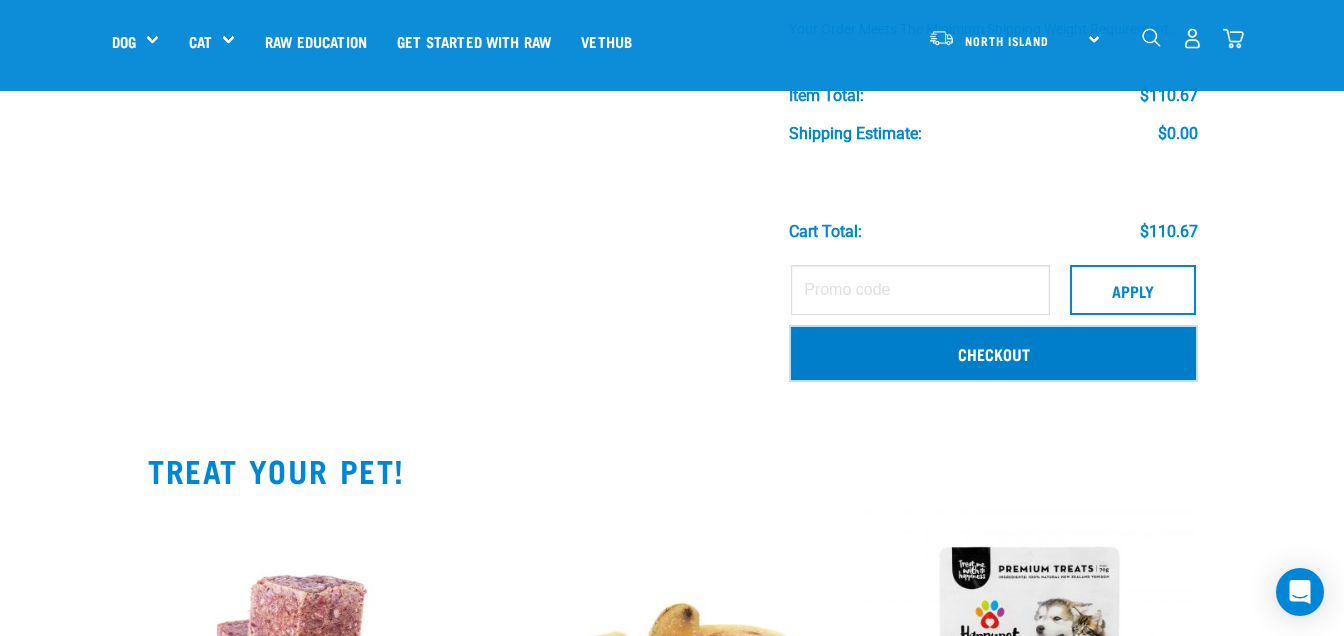 click on "Checkout" at bounding box center [993, 353] 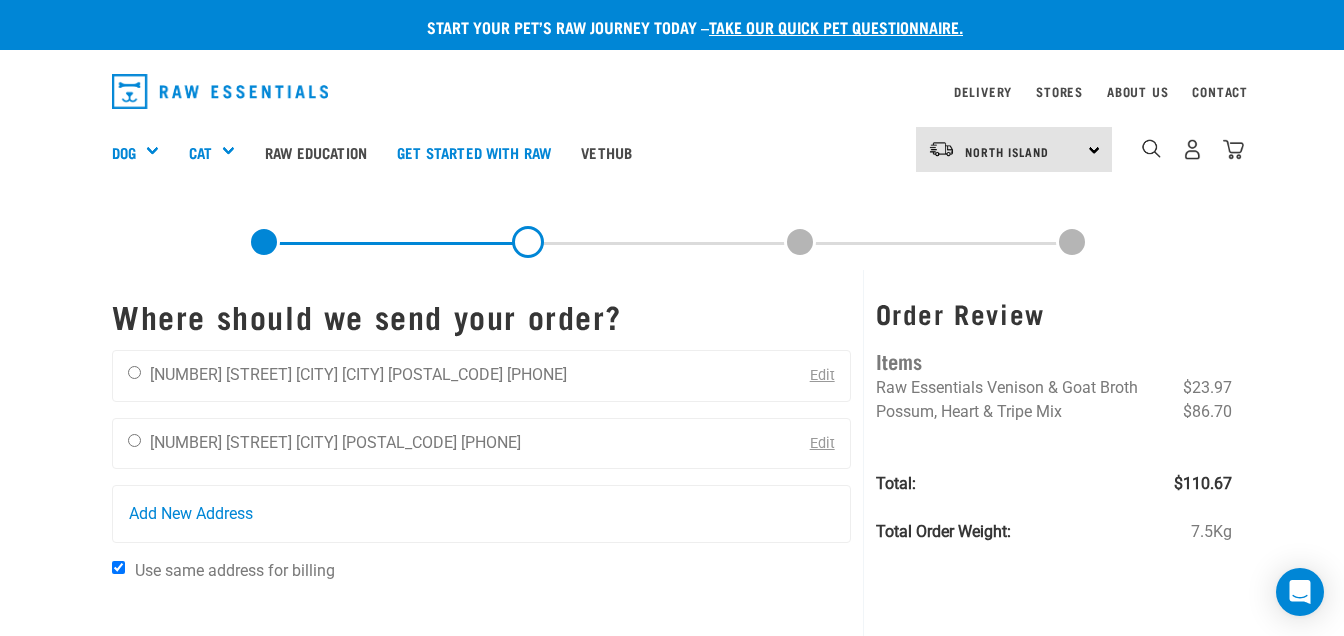 scroll, scrollTop: 0, scrollLeft: 0, axis: both 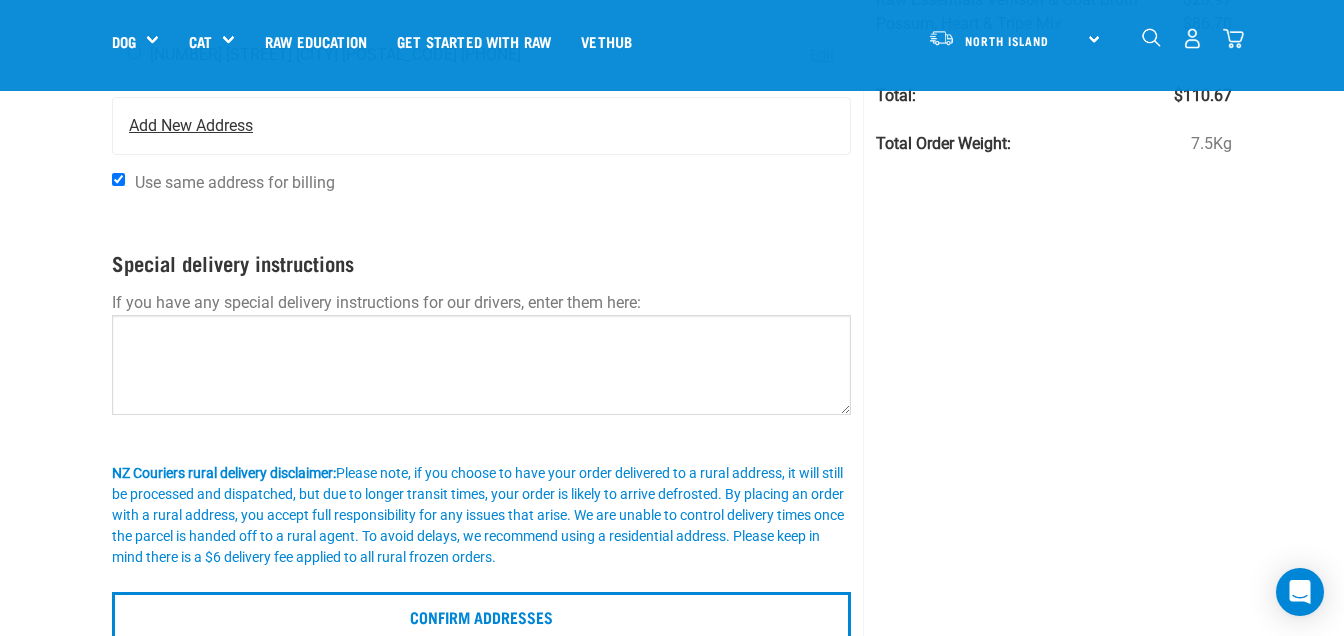 click on "Add New Address" at bounding box center (191, 126) 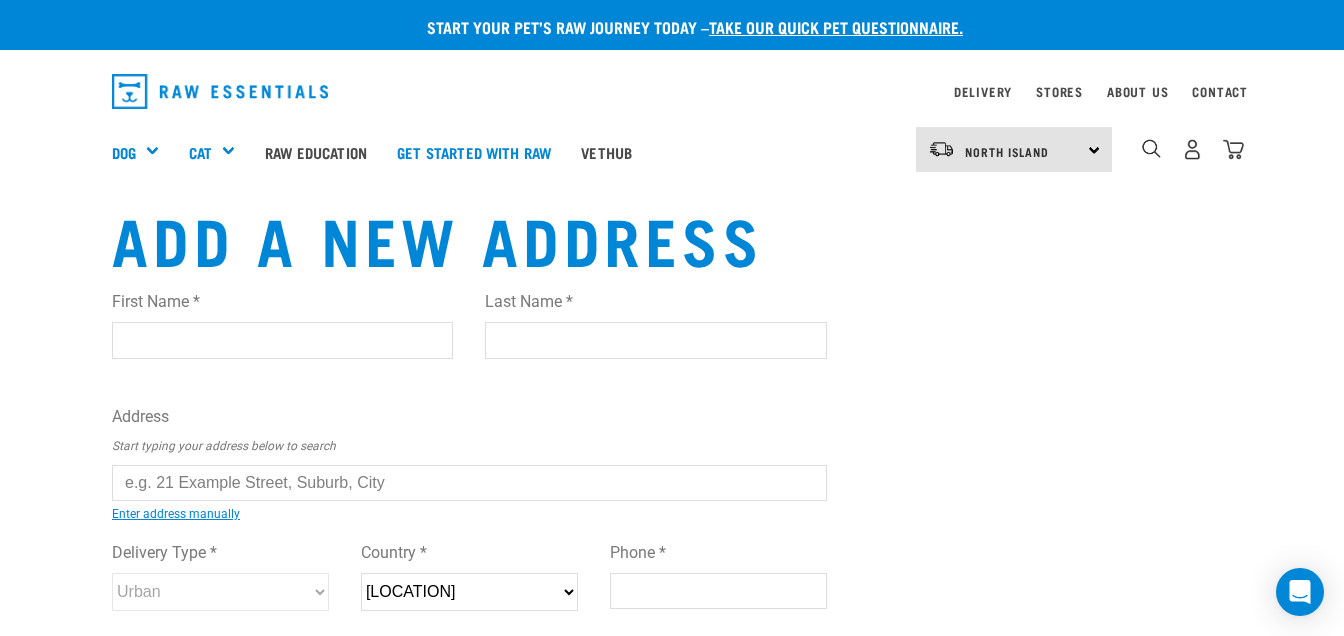 scroll, scrollTop: 0, scrollLeft: 0, axis: both 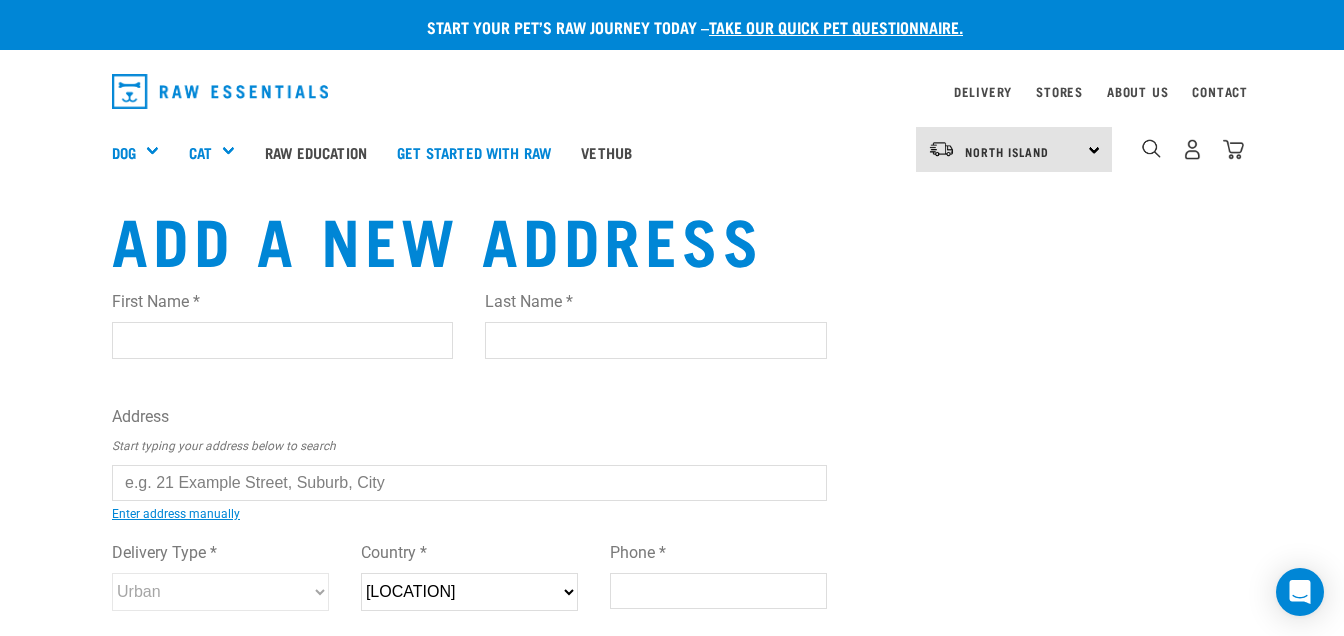 click on "First Name *" at bounding box center [282, 340] 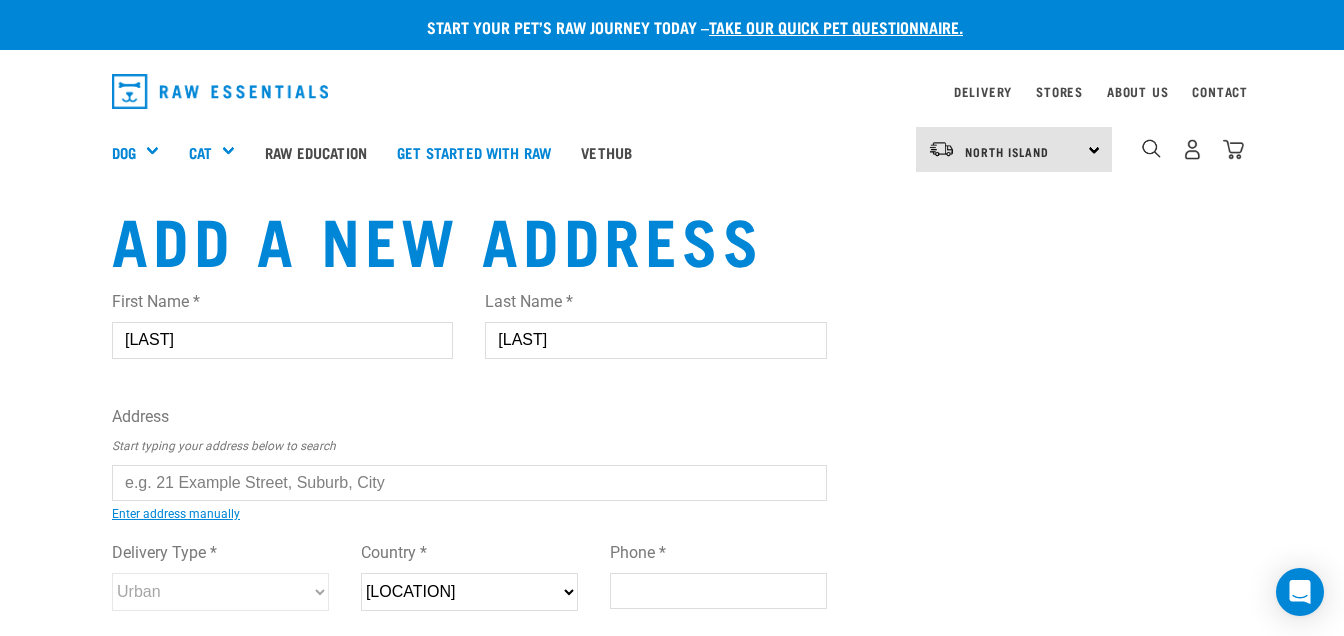 type on "1071" 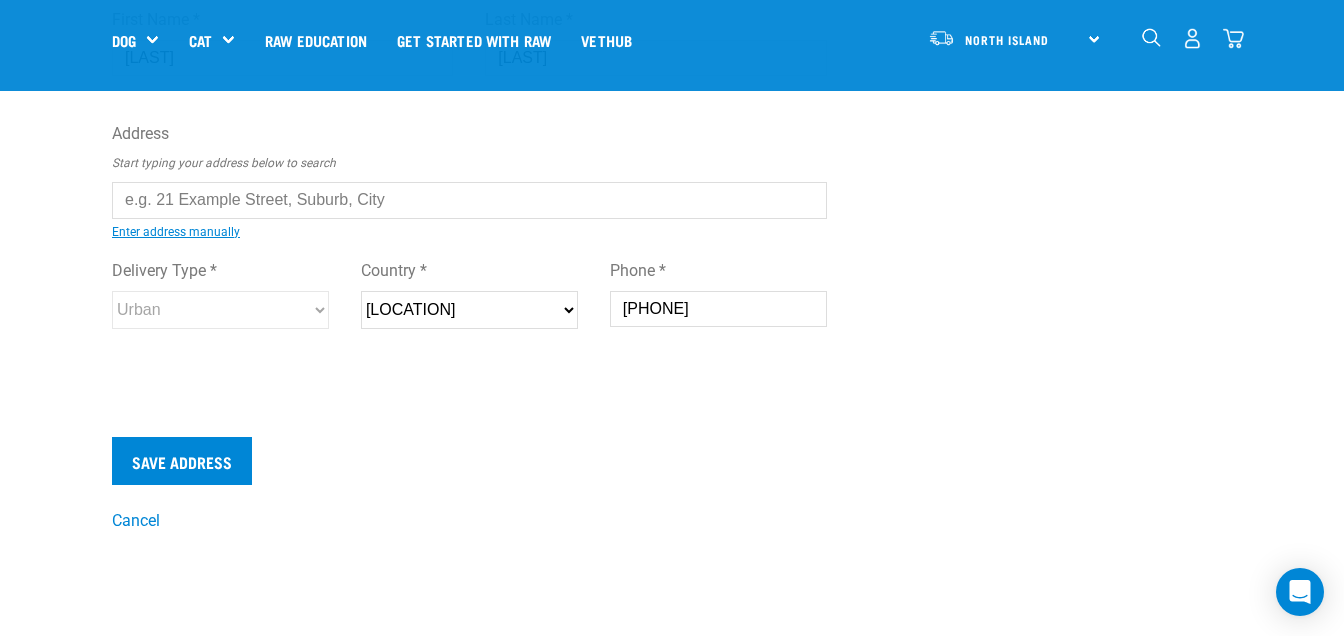 scroll, scrollTop: 185, scrollLeft: 0, axis: vertical 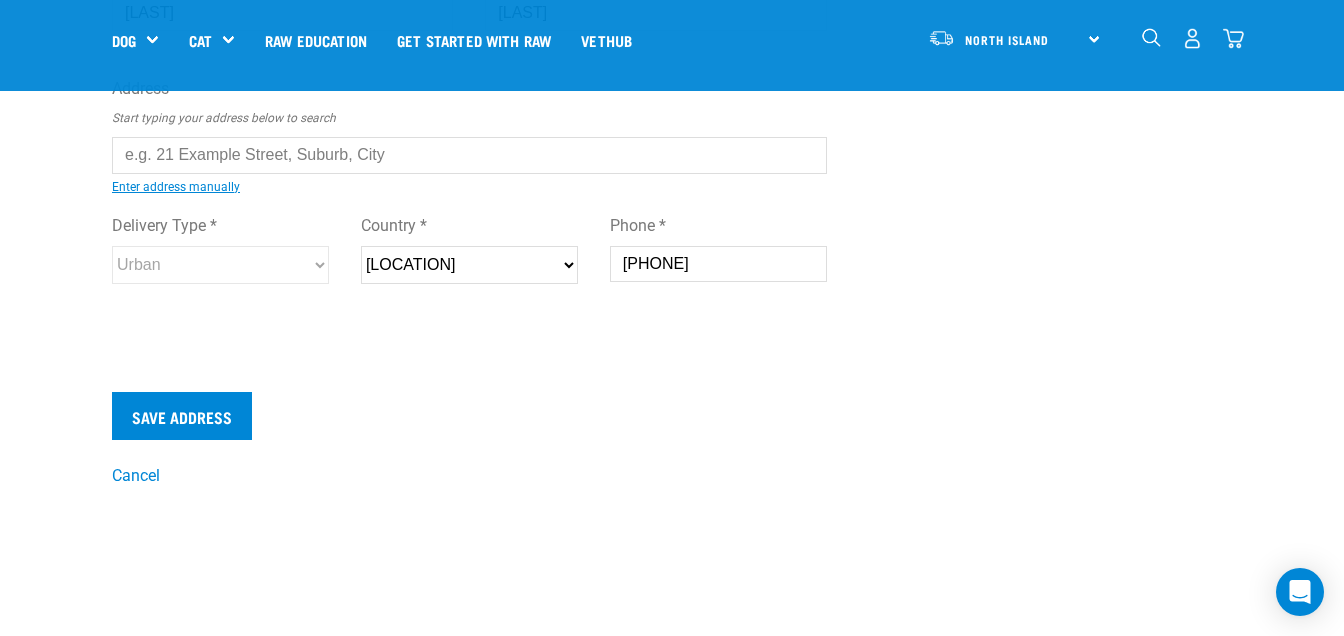 click at bounding box center [469, 155] 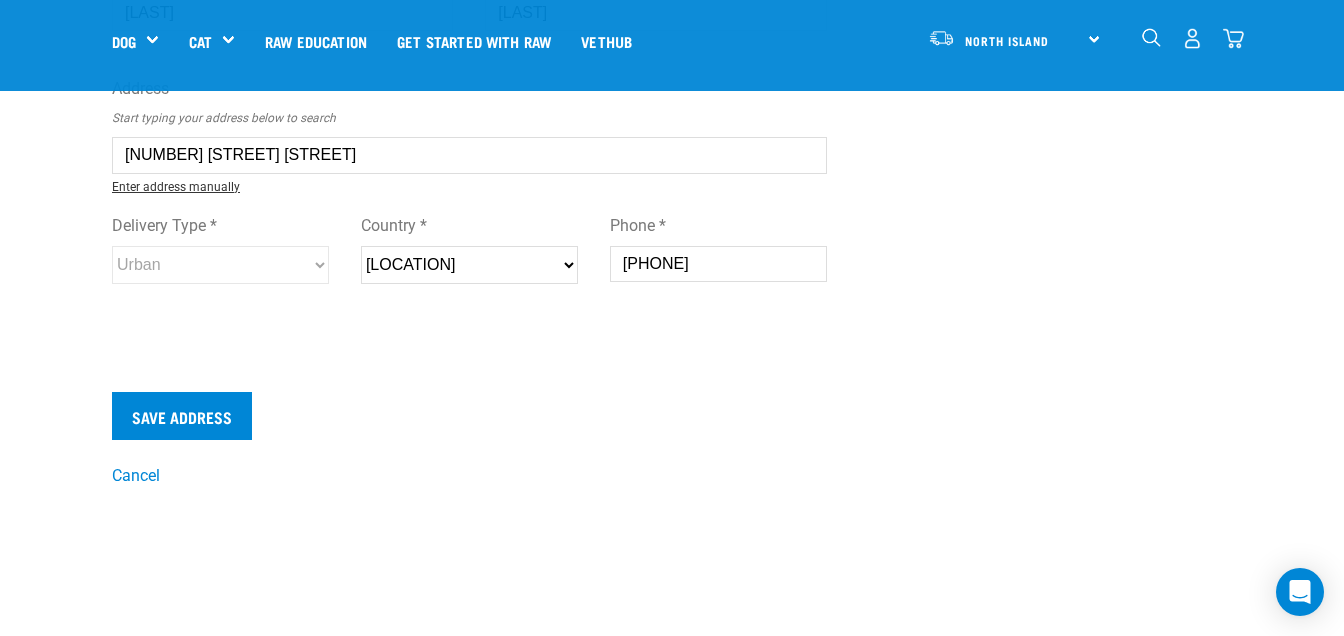 type on "[NUMBER] [STREET] [STREET]" 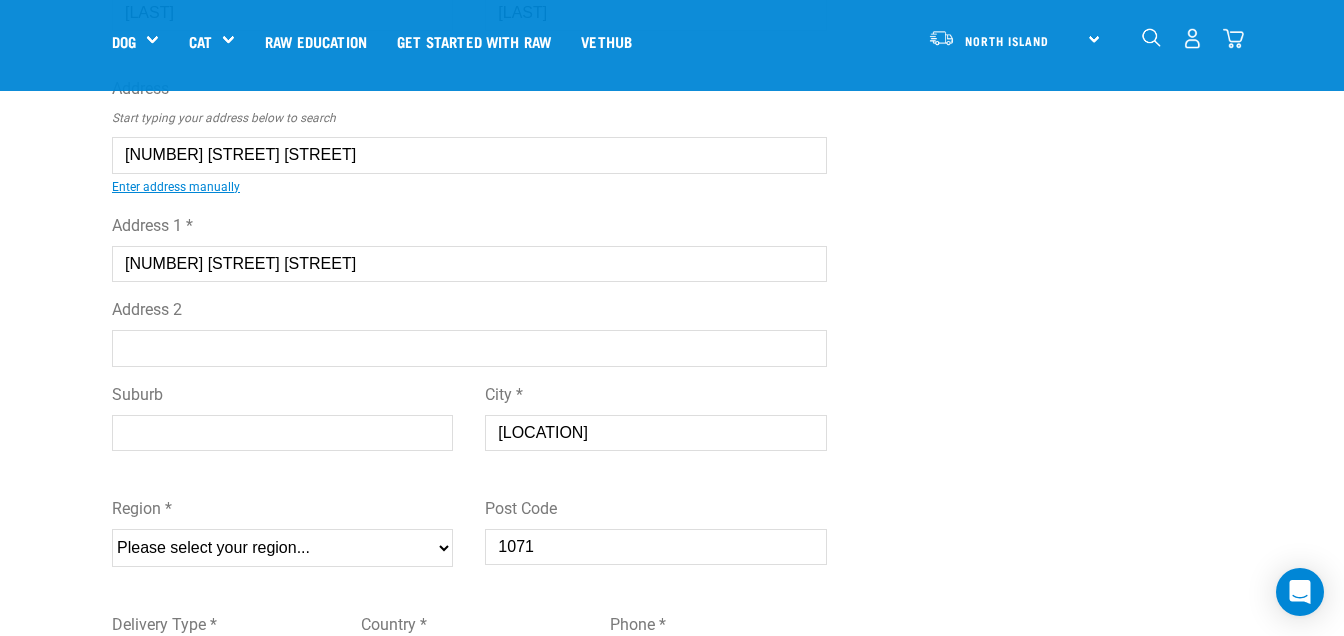 click on "Address 2" at bounding box center (469, 348) 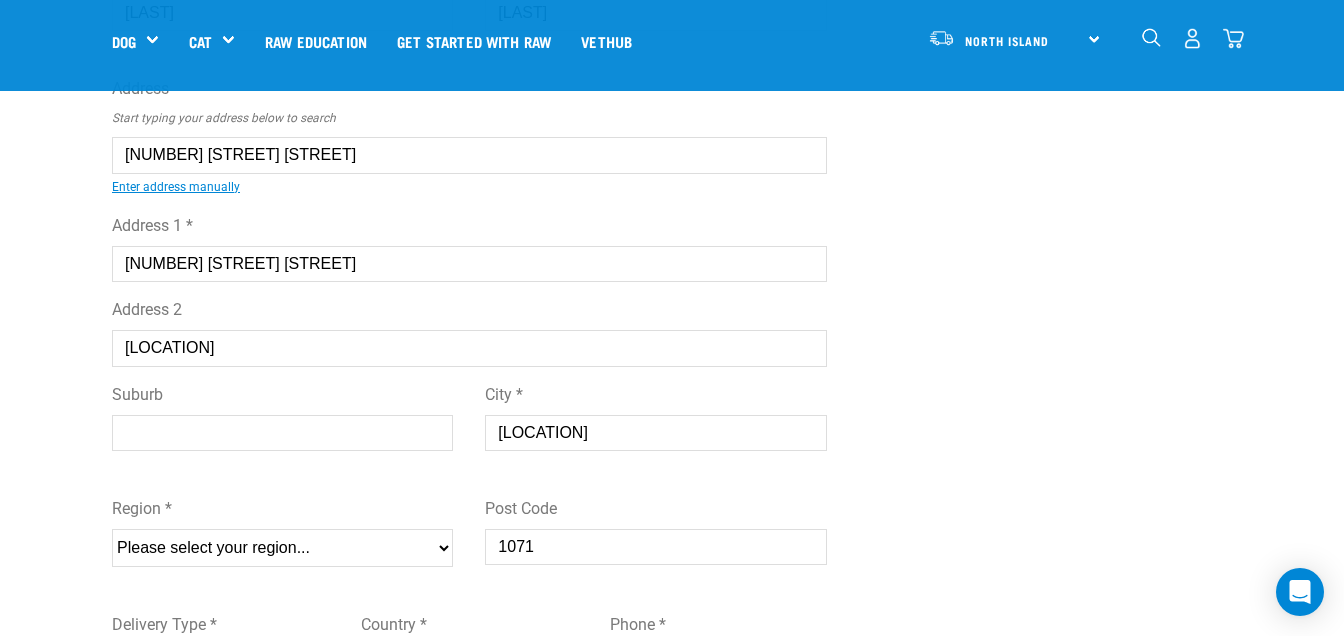 type on "[LOCATION]" 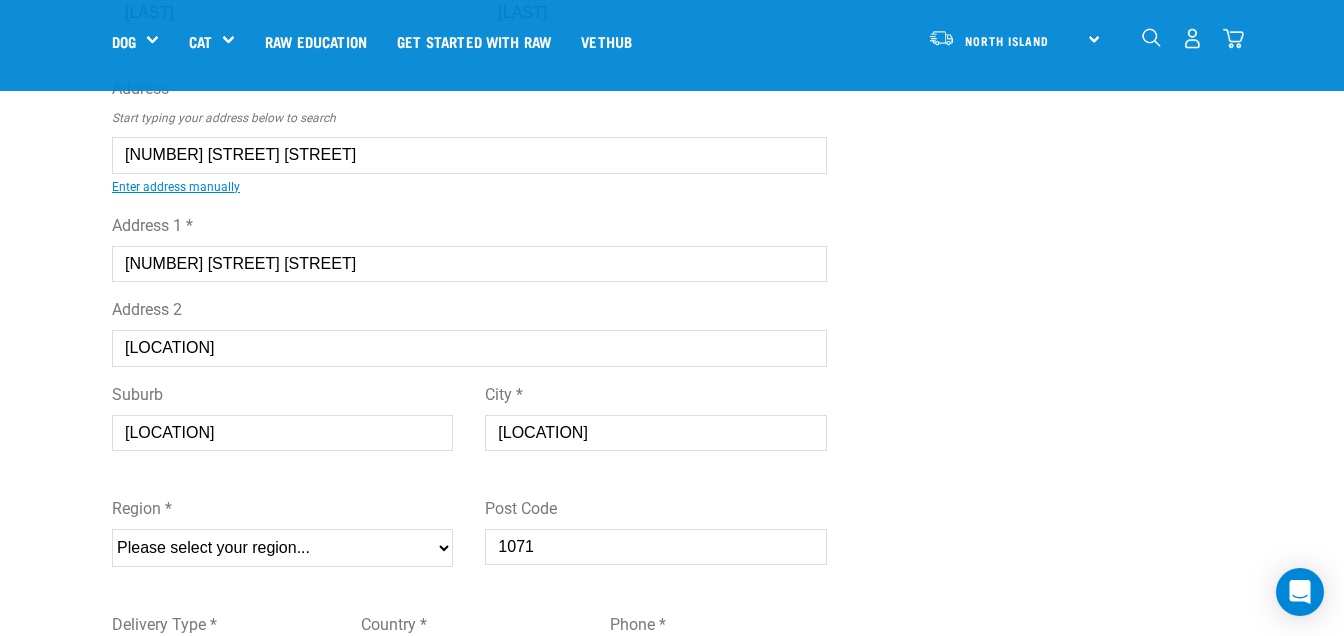 type on "m" 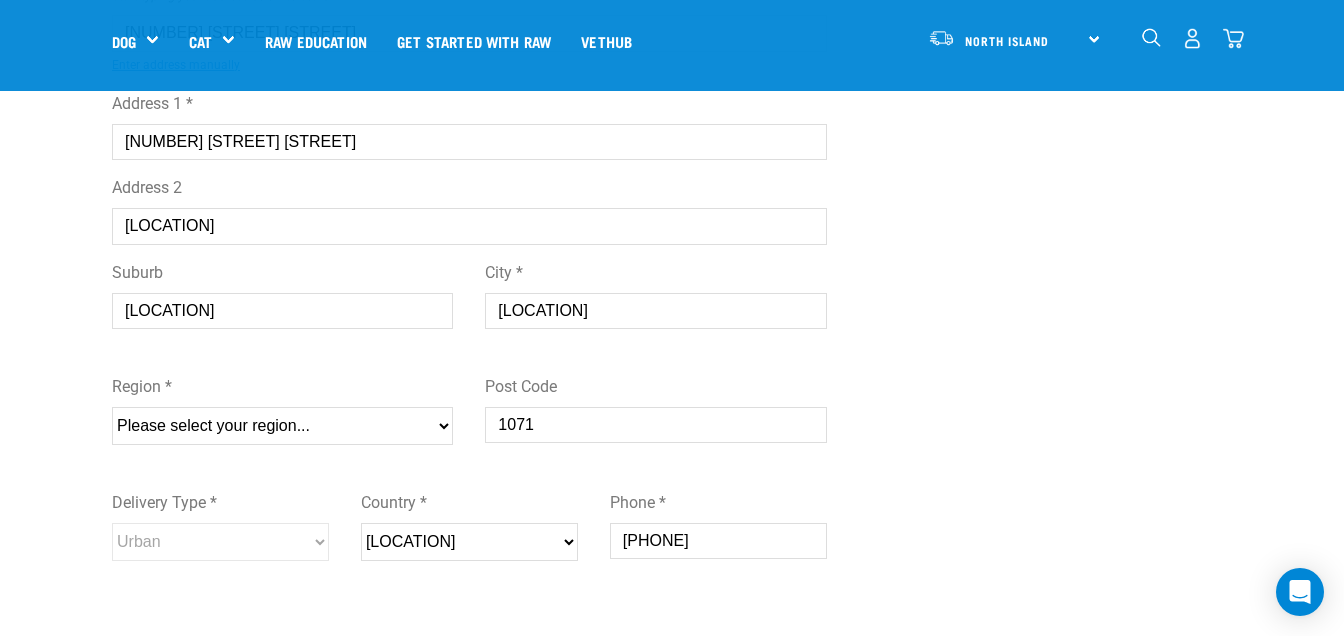scroll, scrollTop: 348, scrollLeft: 0, axis: vertical 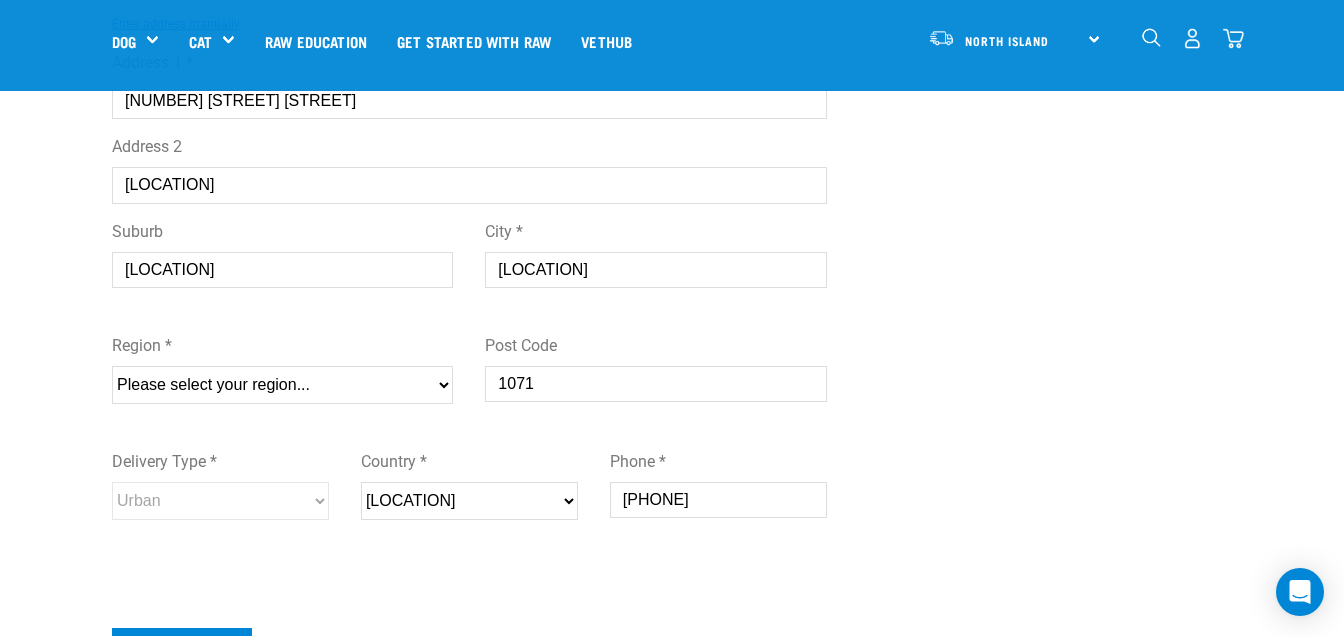 type on "[LOCATION]" 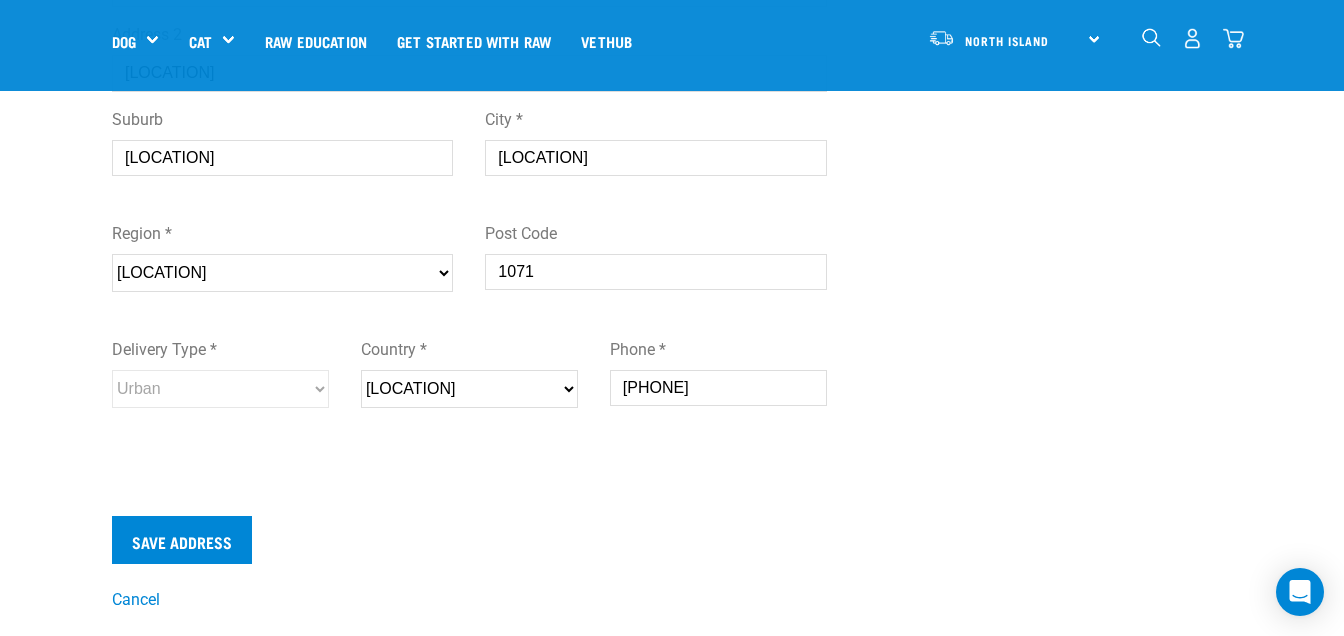 scroll, scrollTop: 470, scrollLeft: 0, axis: vertical 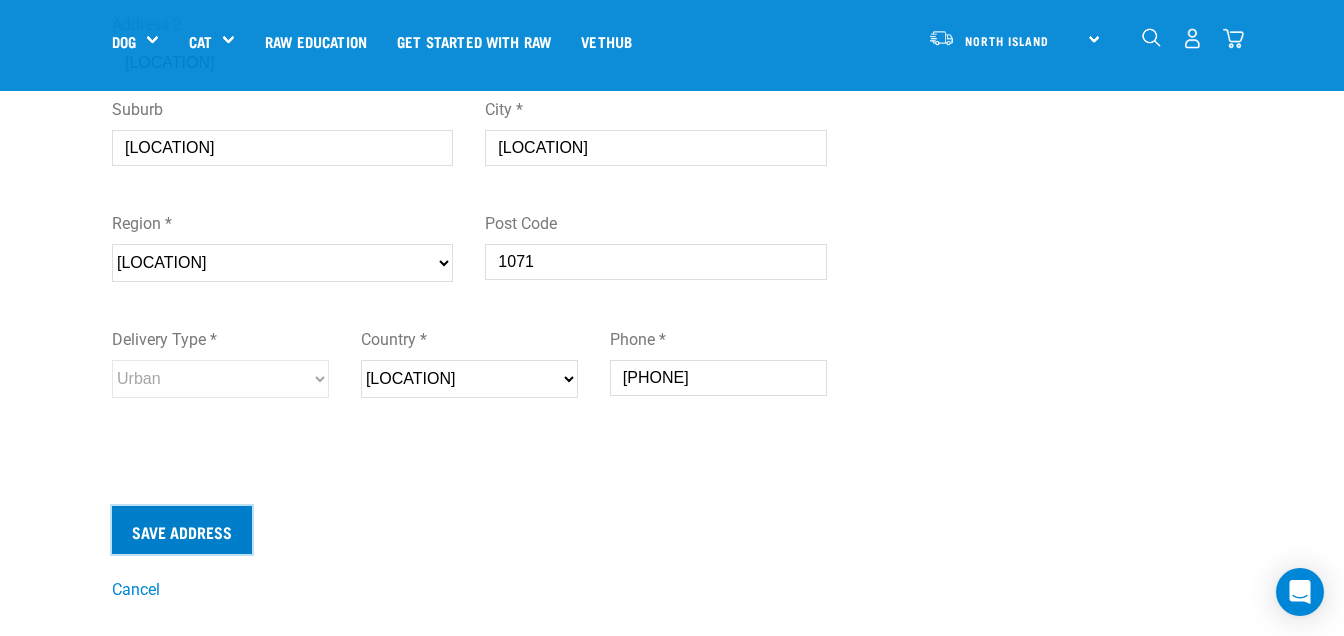 click on "Save Address" at bounding box center [182, 530] 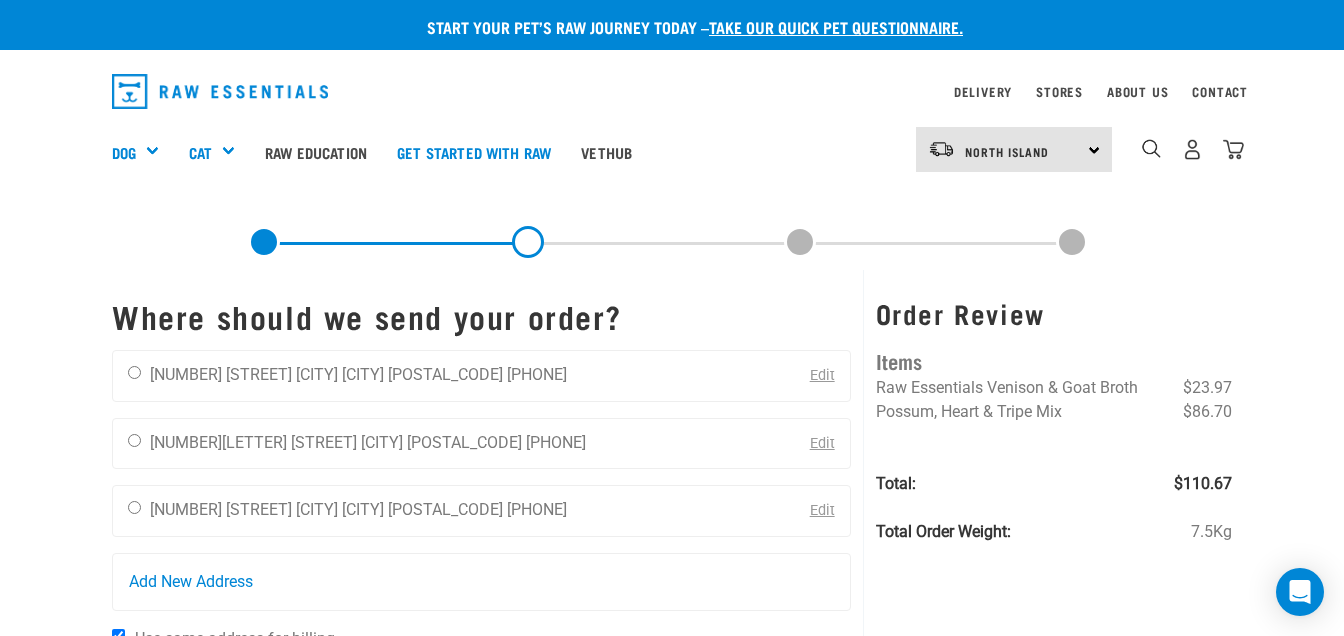 scroll, scrollTop: 0, scrollLeft: 0, axis: both 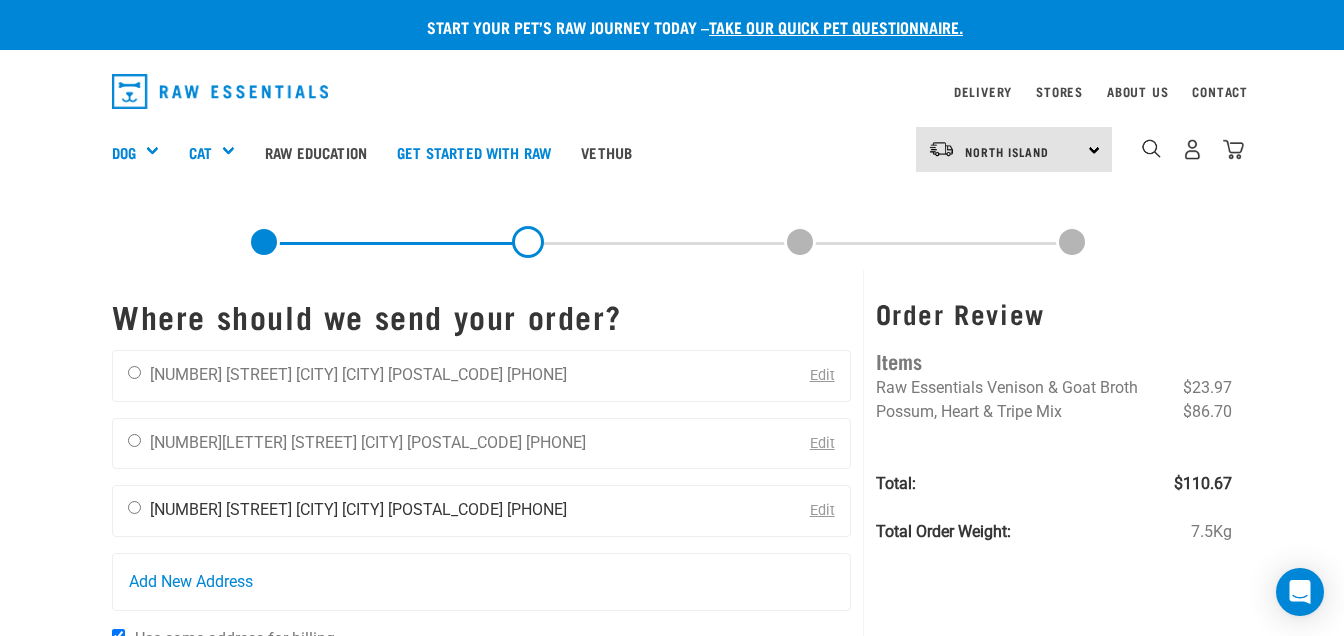 click at bounding box center (134, 507) 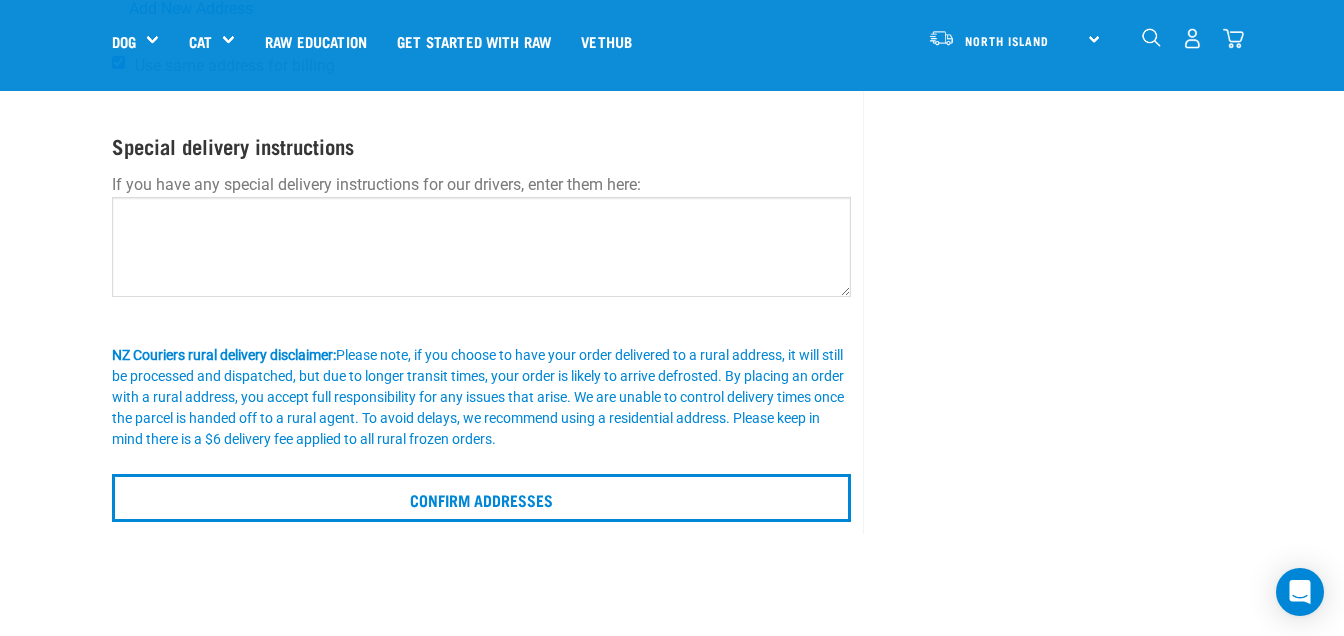 scroll, scrollTop: 470, scrollLeft: 0, axis: vertical 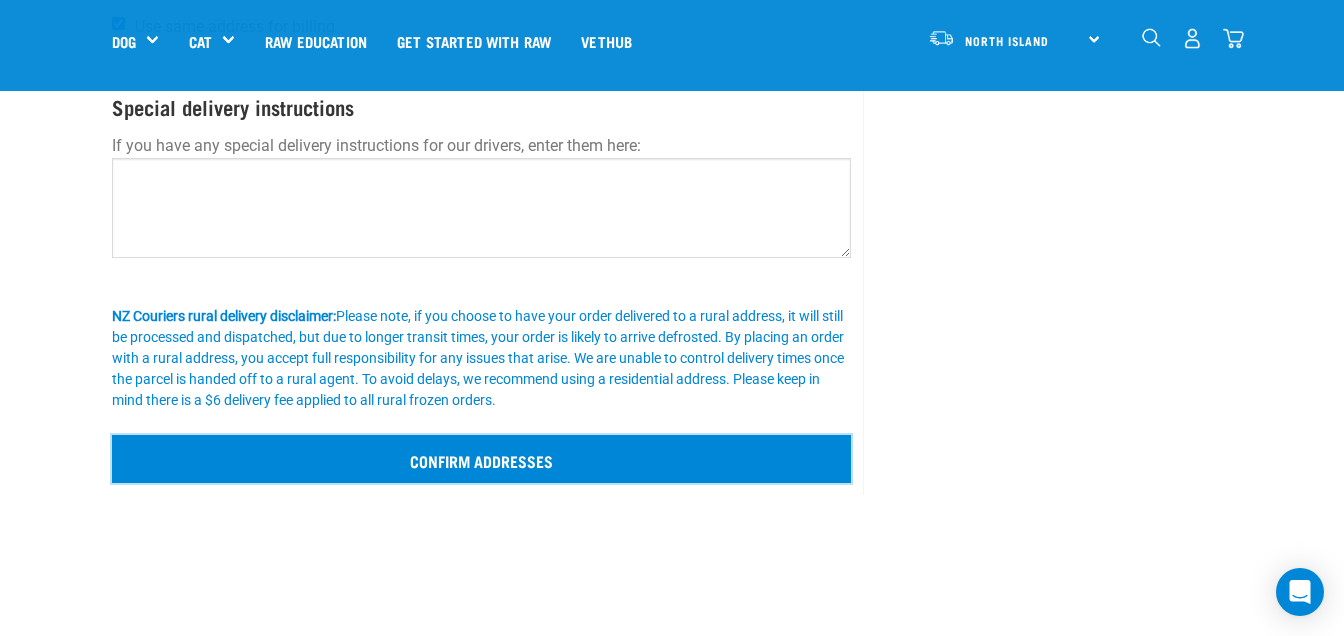 click on "Confirm addresses" at bounding box center [481, 459] 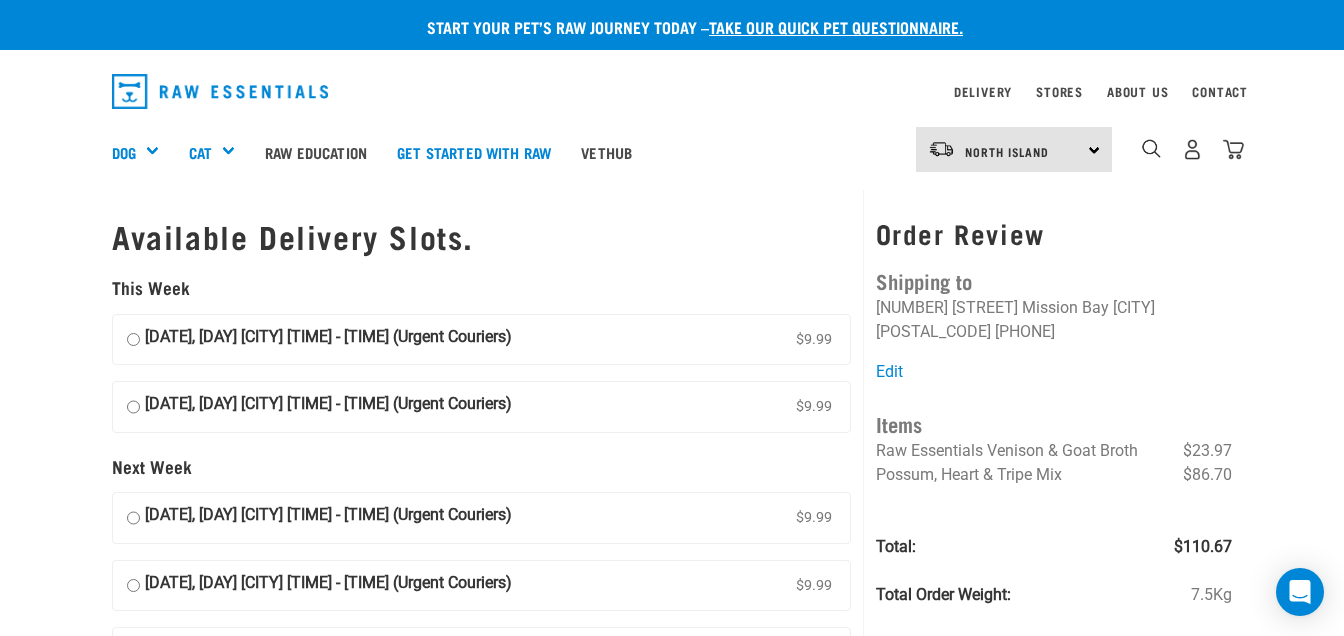 scroll, scrollTop: 0, scrollLeft: 0, axis: both 